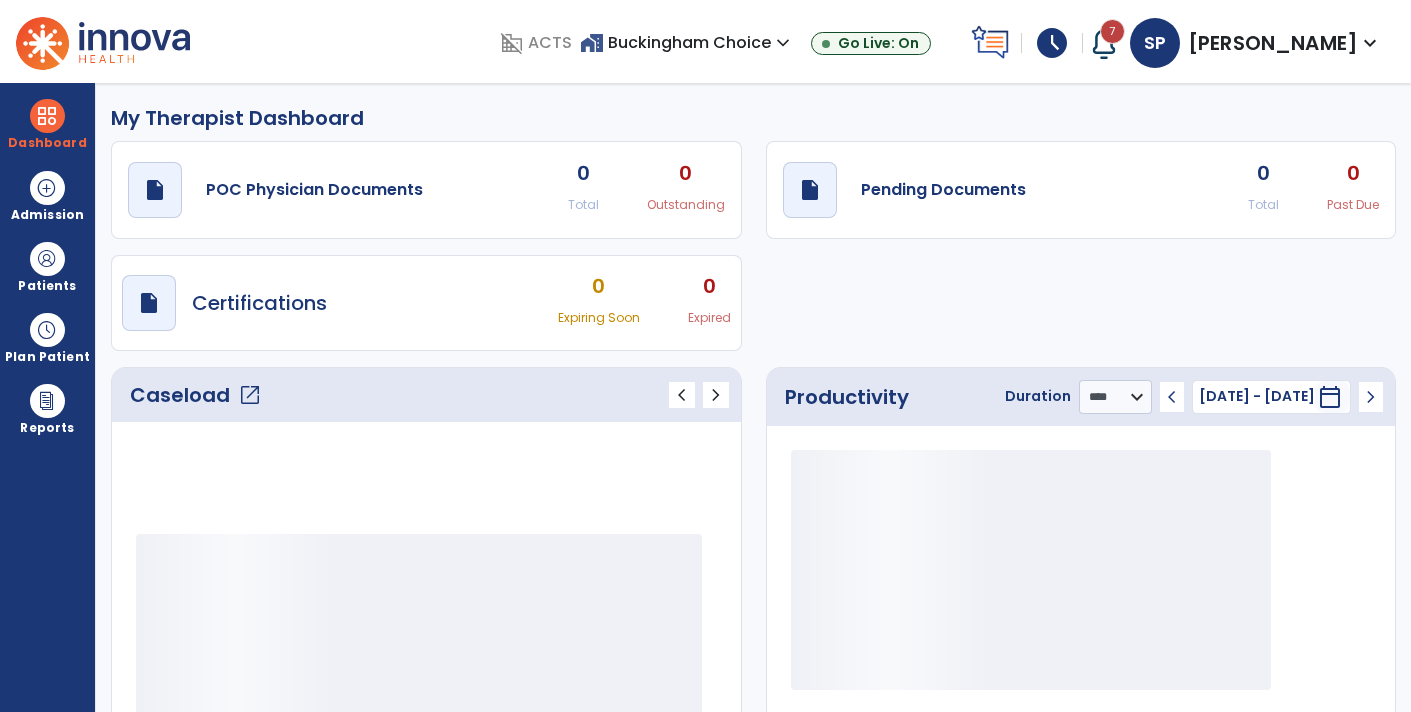 select on "****" 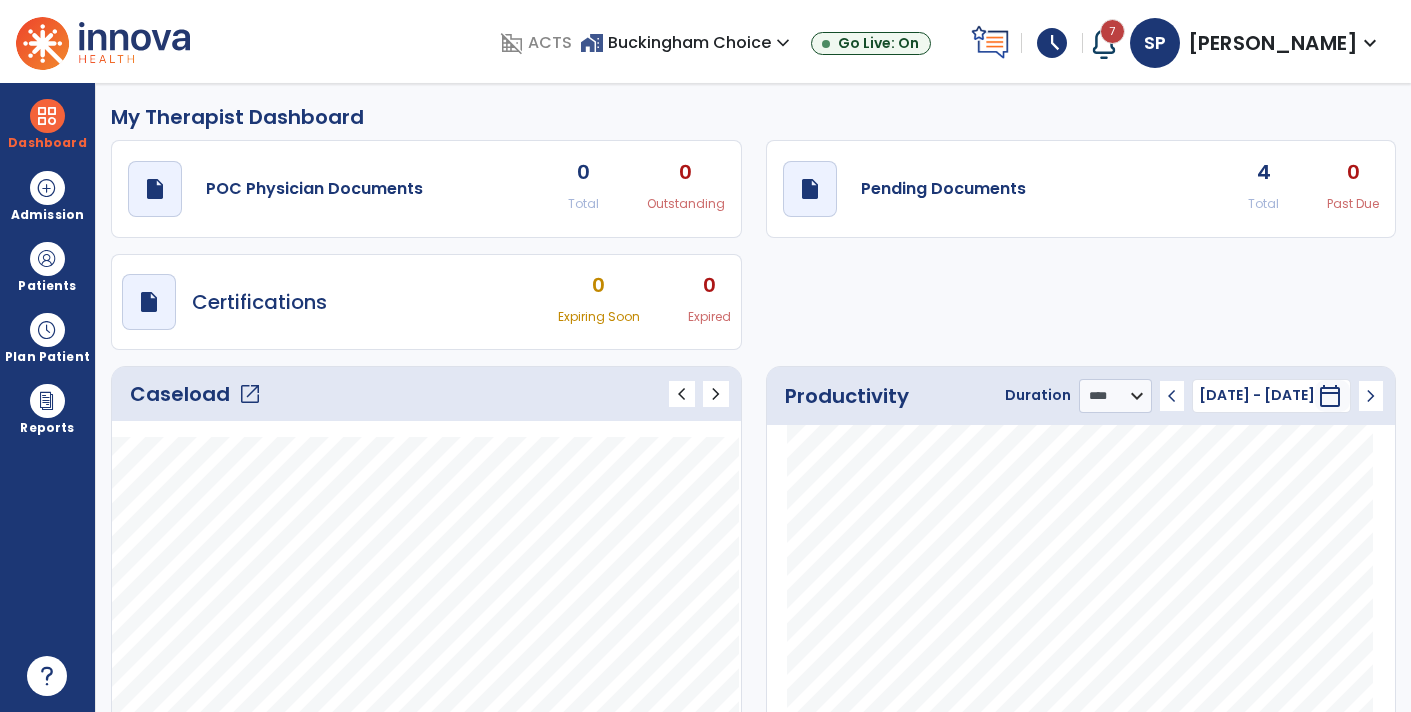 scroll, scrollTop: 0, scrollLeft: 0, axis: both 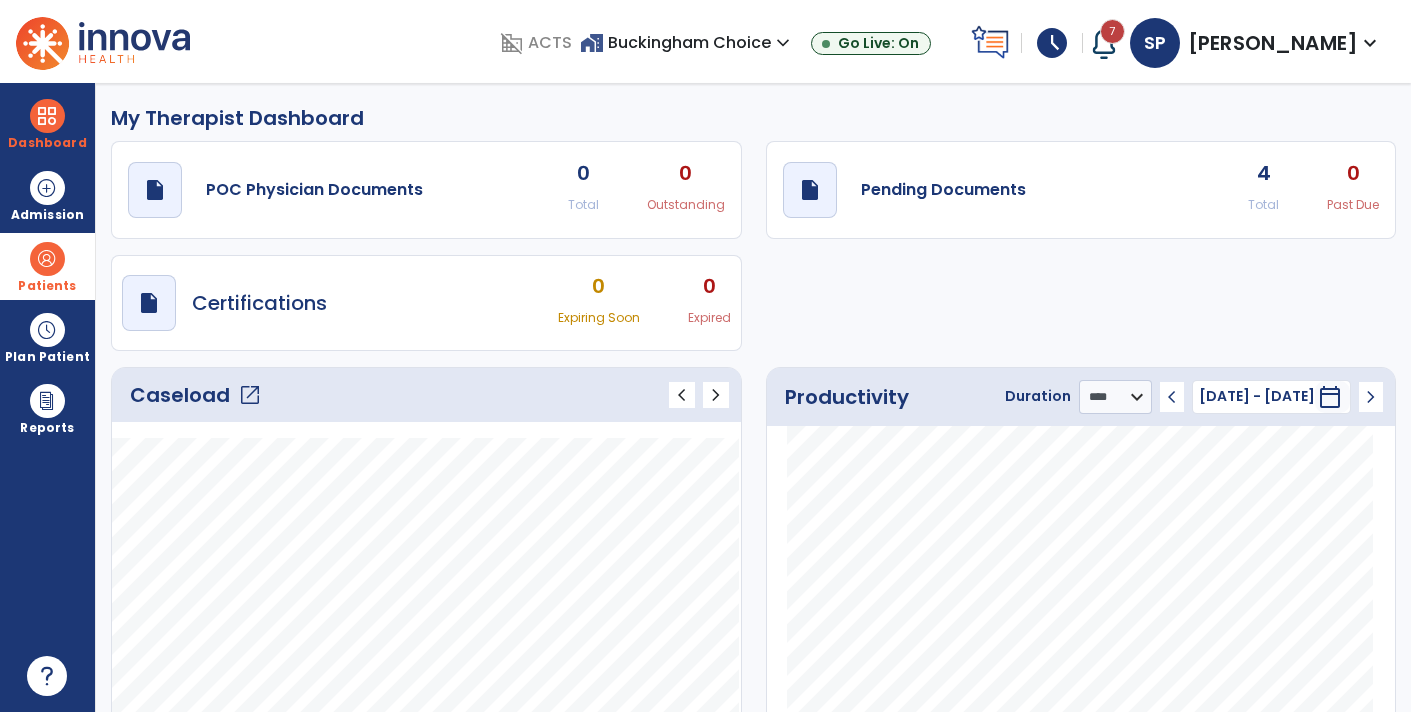 click on "Patients" at bounding box center [47, 266] 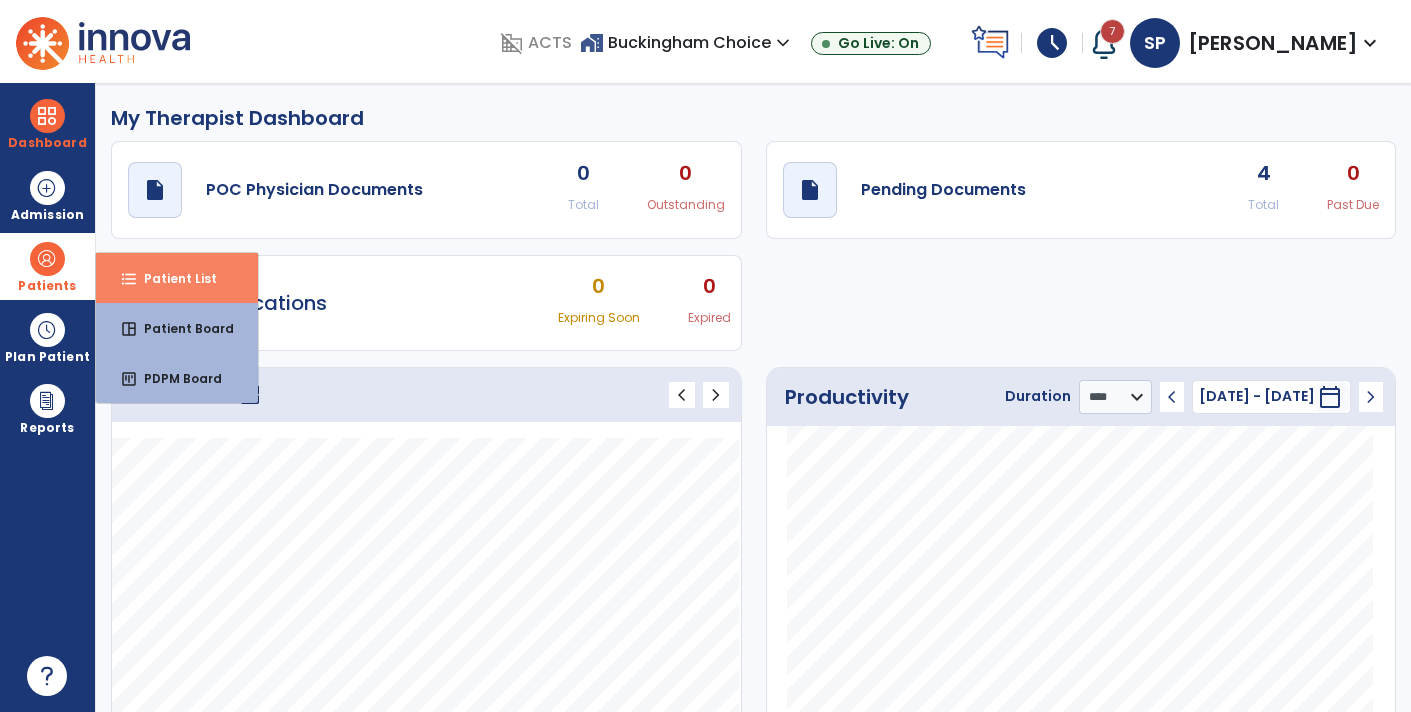 click on "format_list_bulleted  Patient List" at bounding box center (177, 278) 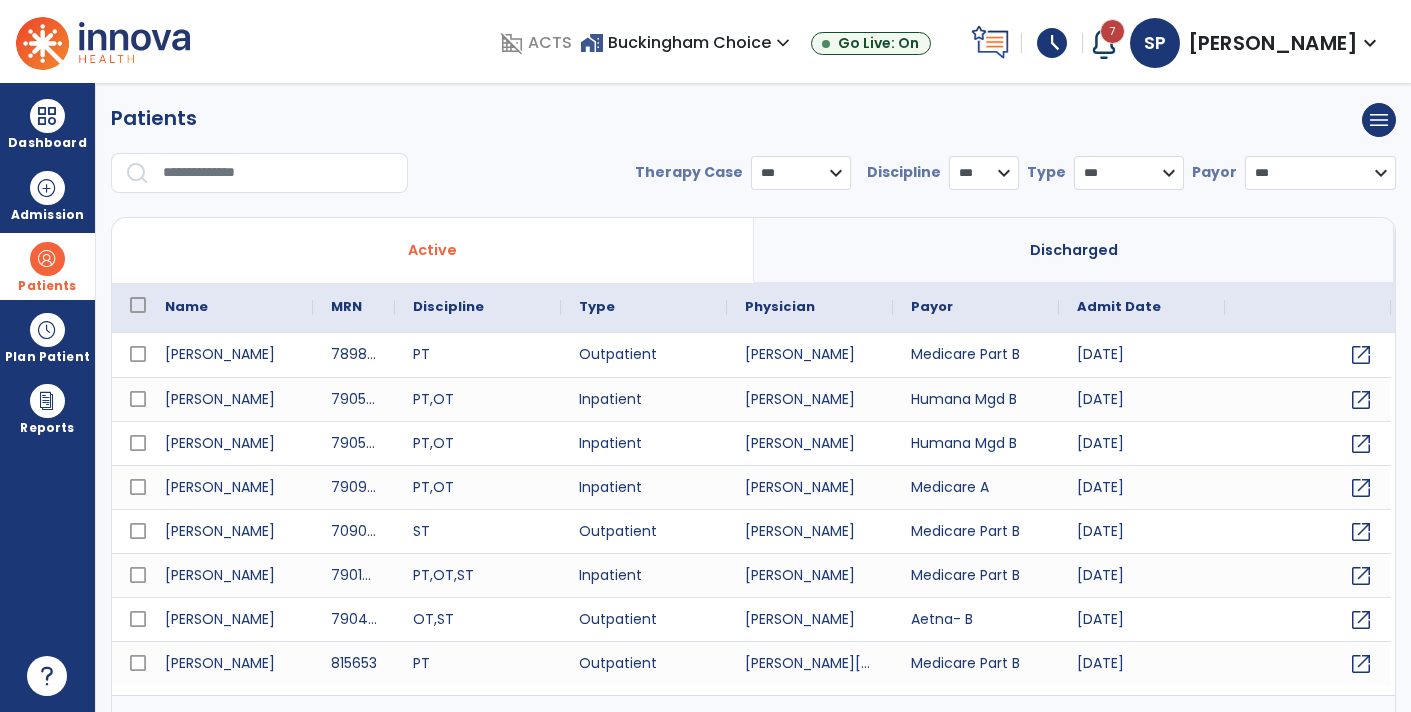 click at bounding box center [278, 173] 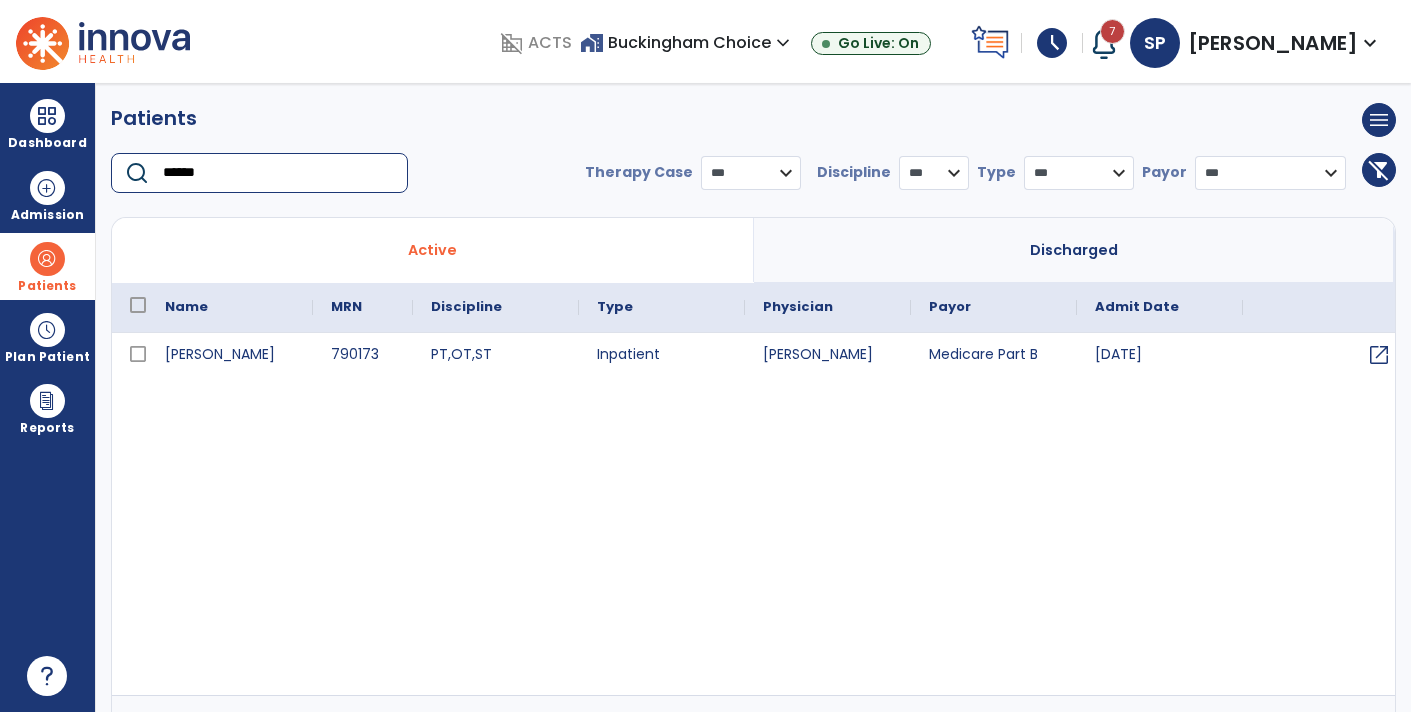 type on "******" 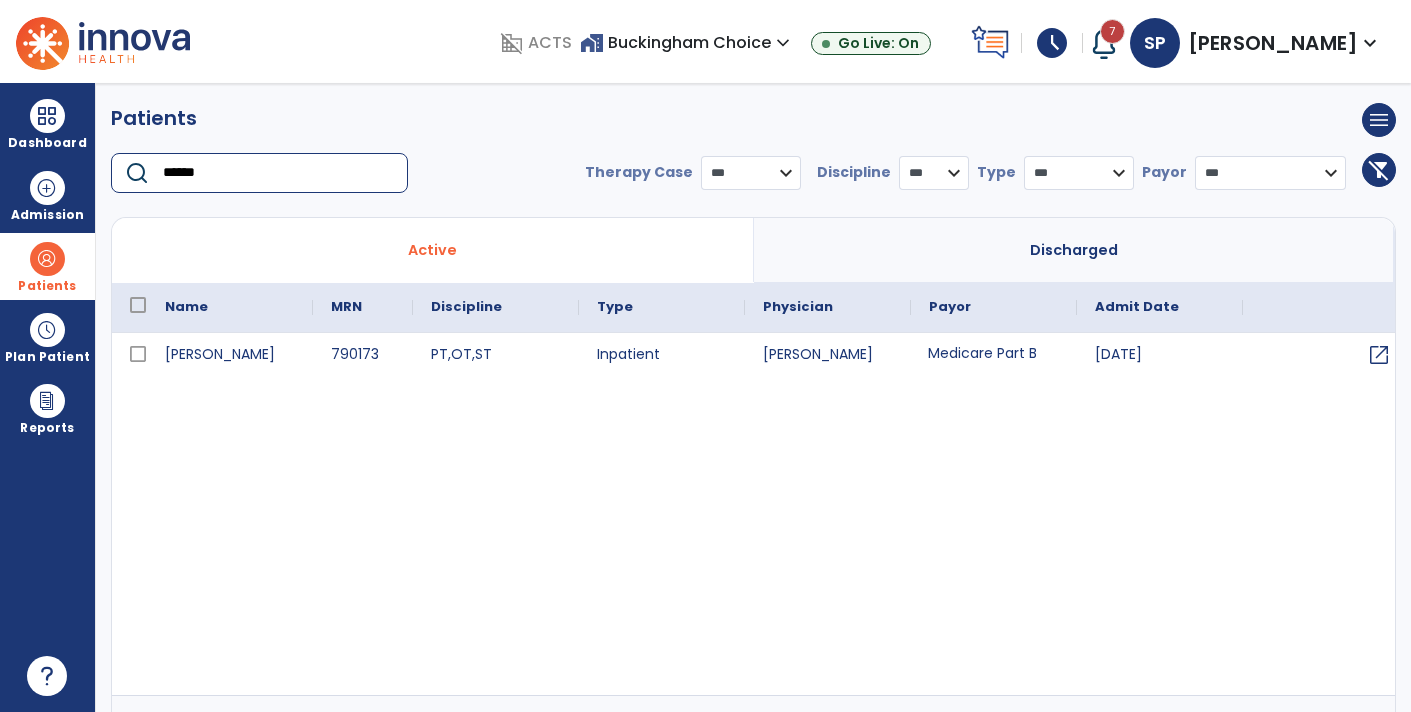 click on "Medicare Part B" at bounding box center (994, 355) 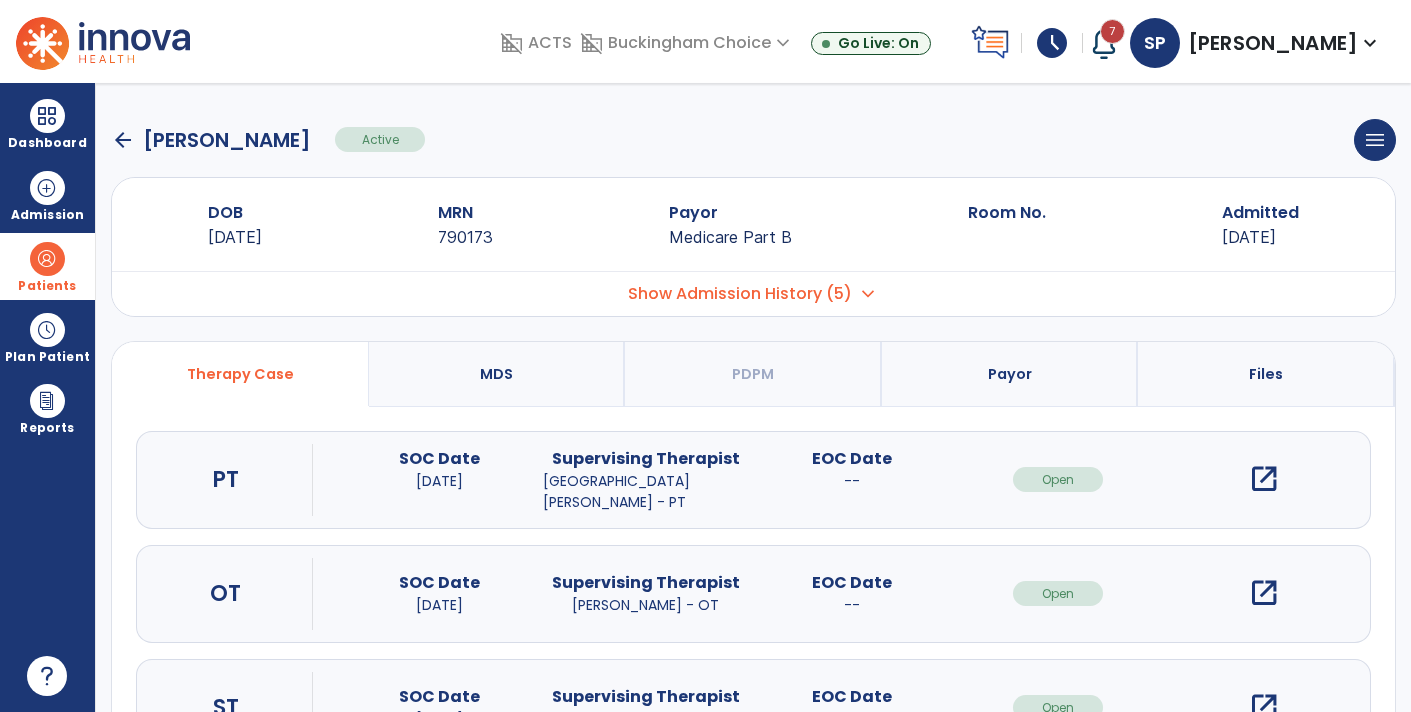 click on "open_in_new" at bounding box center [1264, 479] 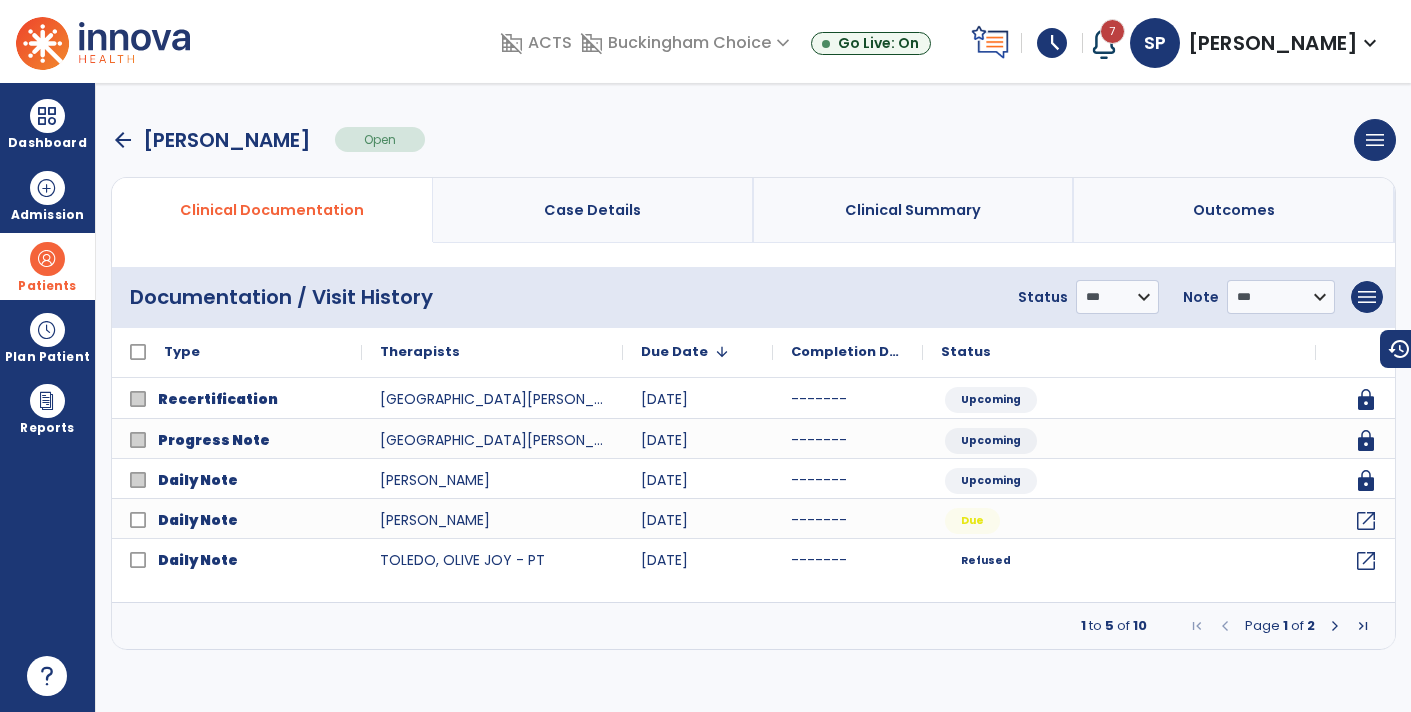 click at bounding box center [1335, 626] 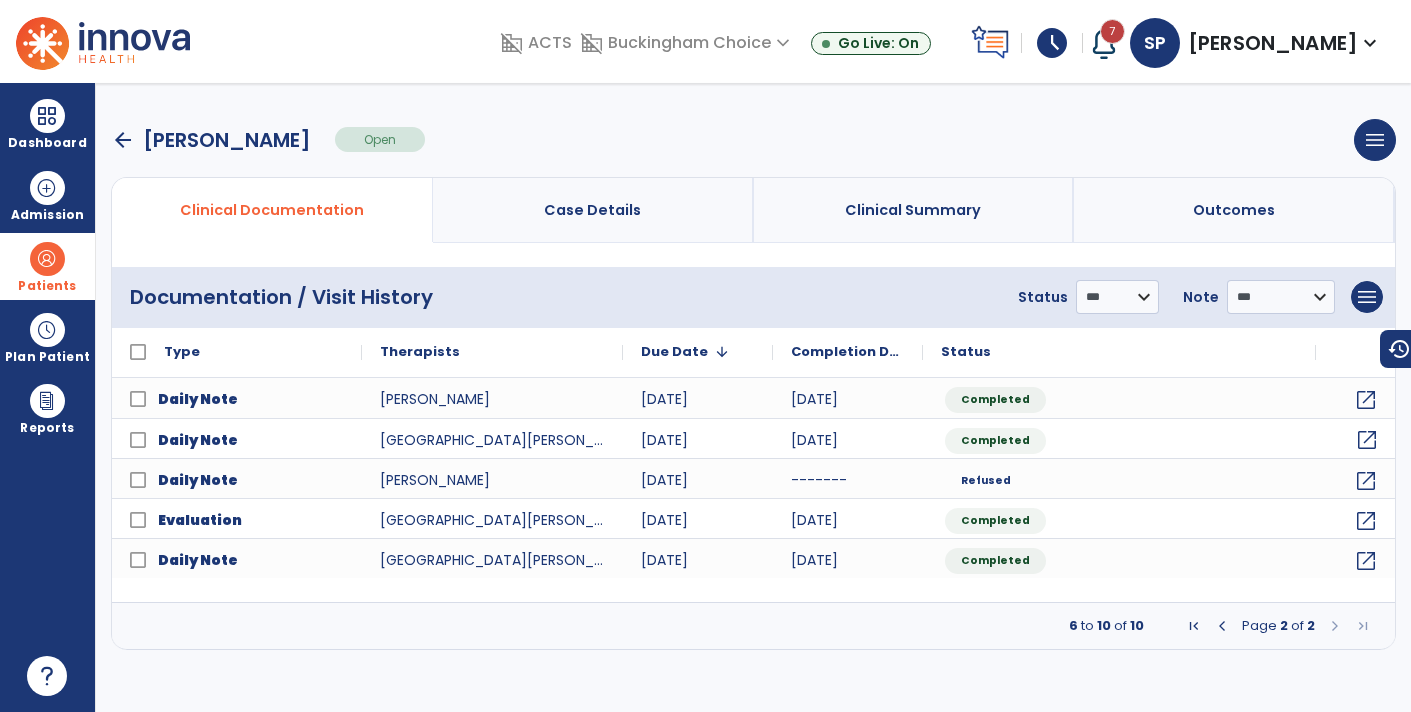 click on "open_in_new" 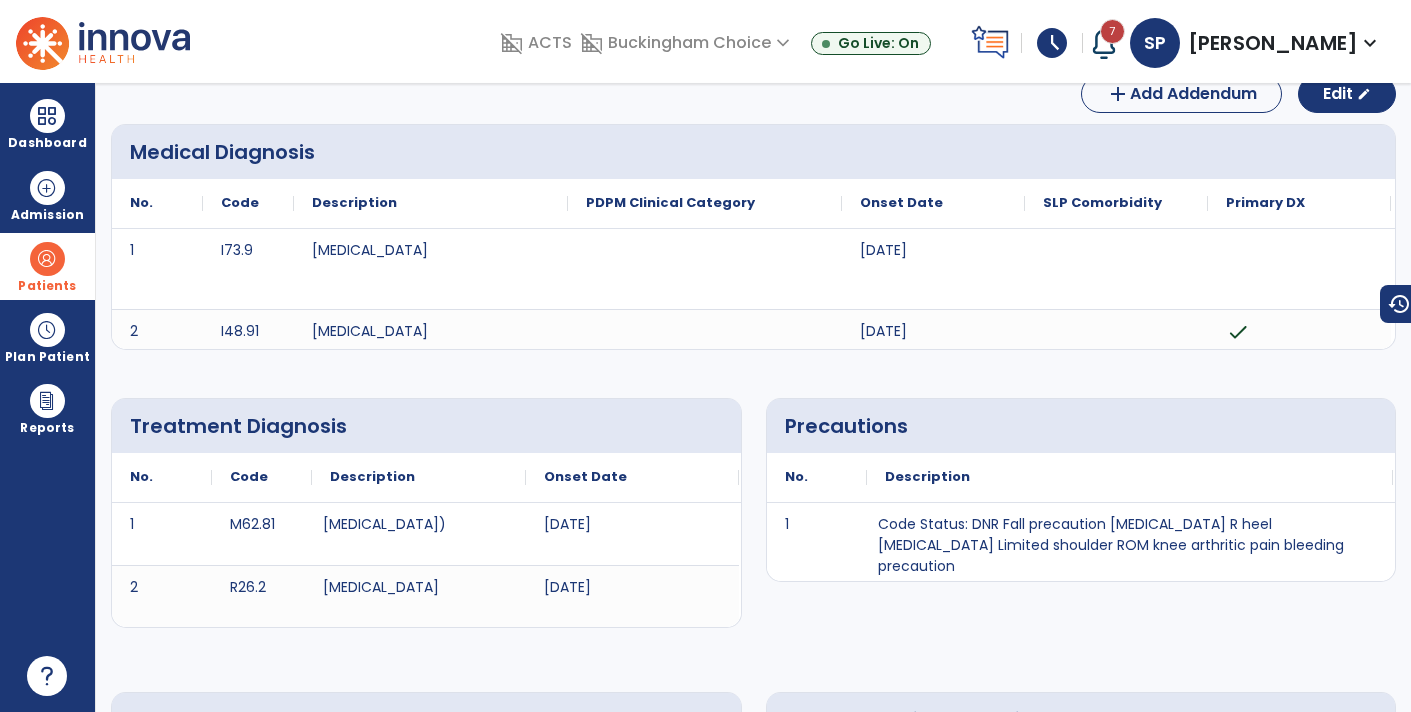 scroll, scrollTop: 0, scrollLeft: 0, axis: both 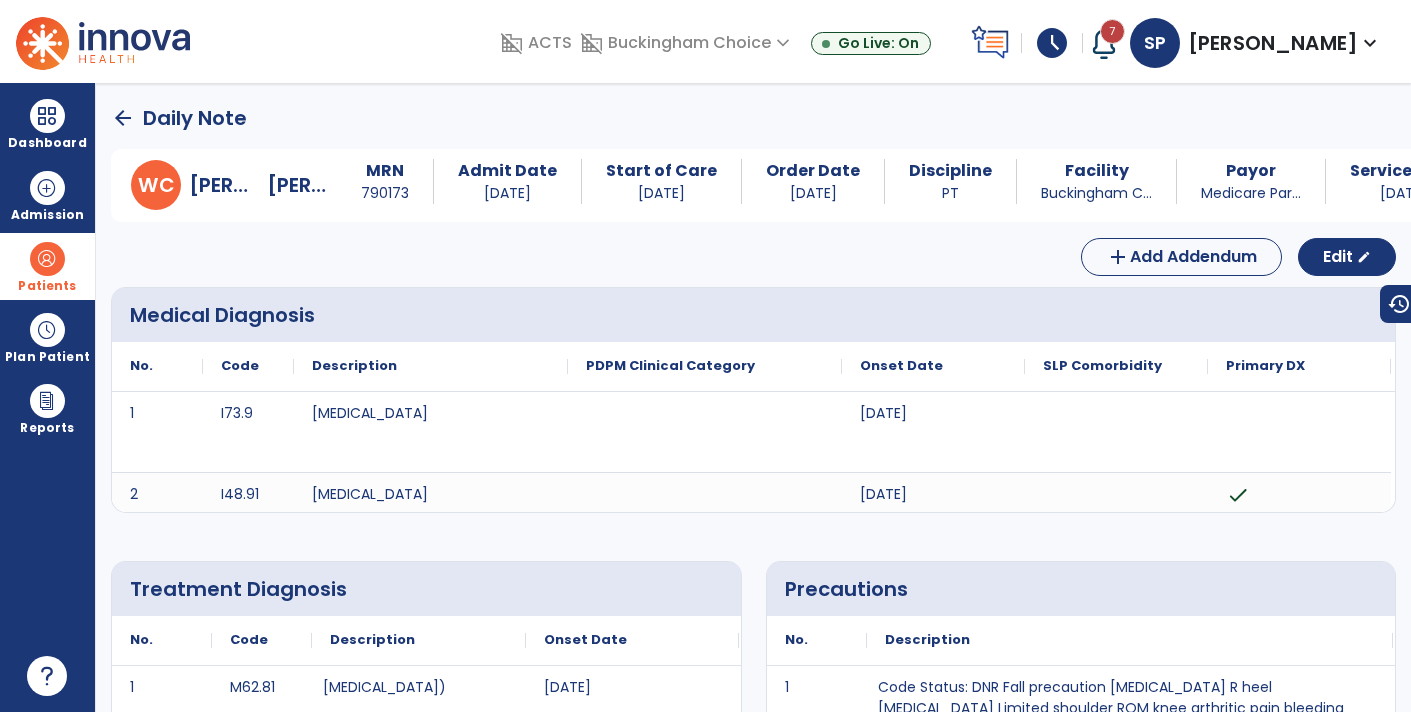 click on "arrow_back" 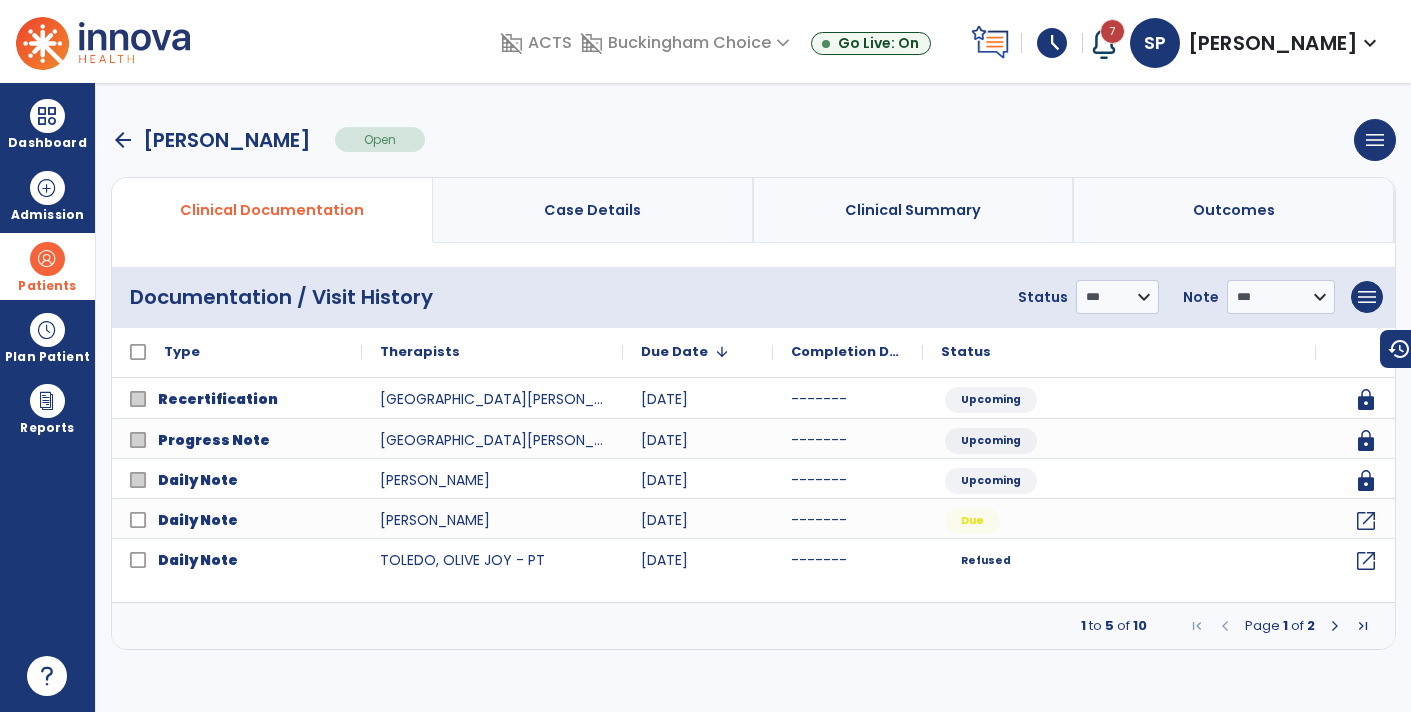 click at bounding box center (1335, 626) 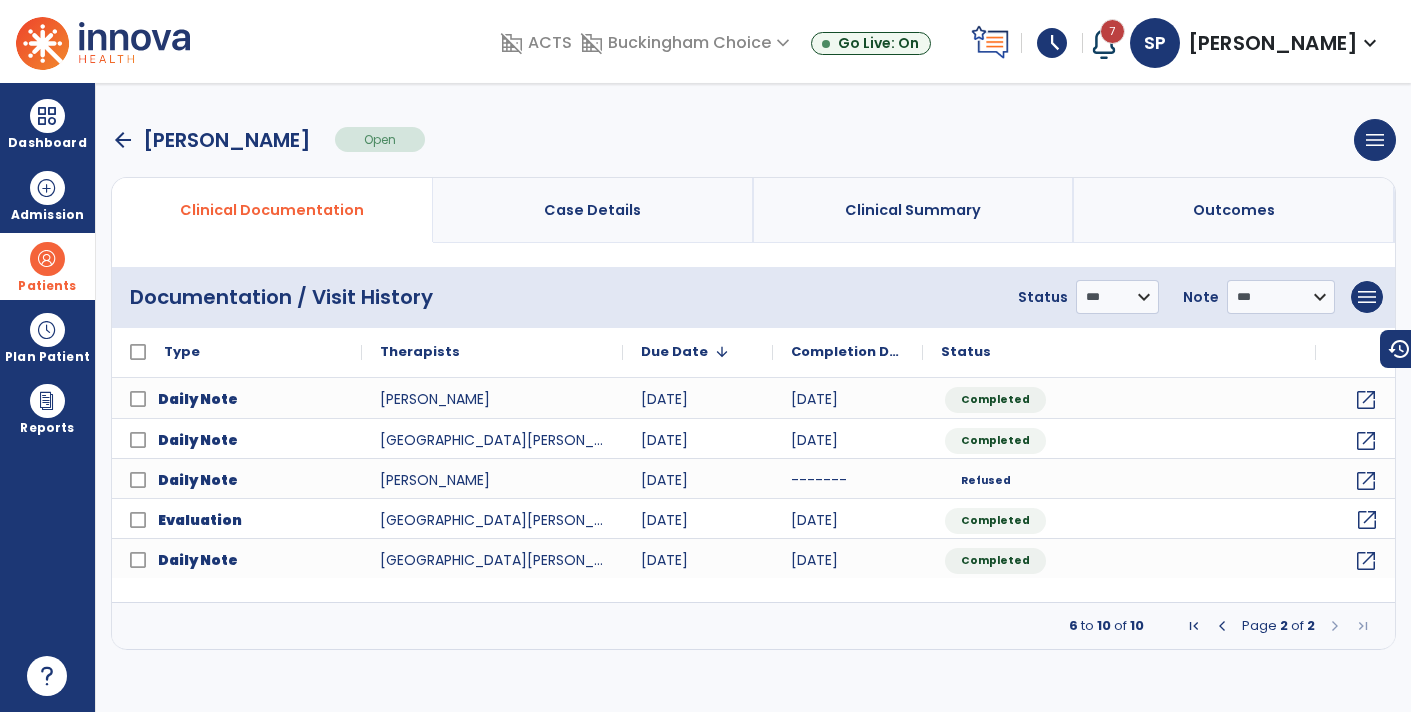 click on "open_in_new" 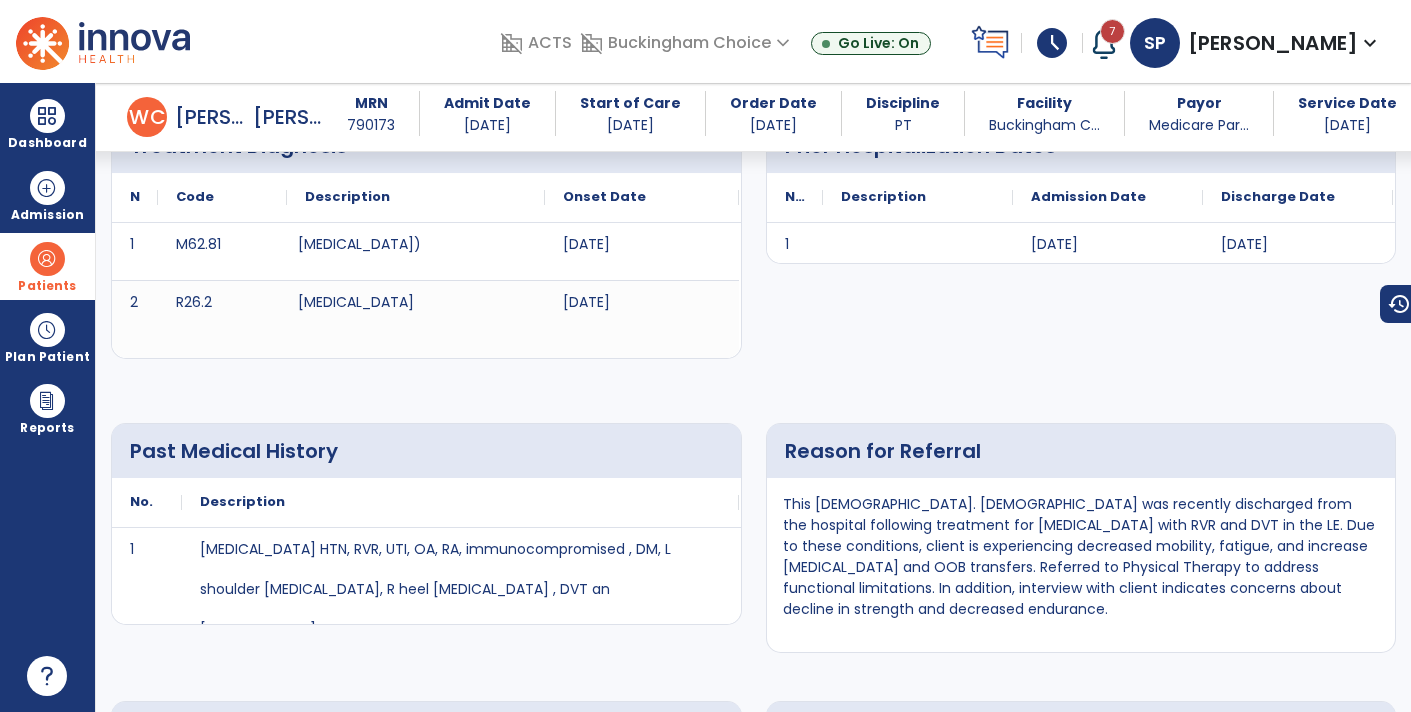 scroll, scrollTop: 0, scrollLeft: 0, axis: both 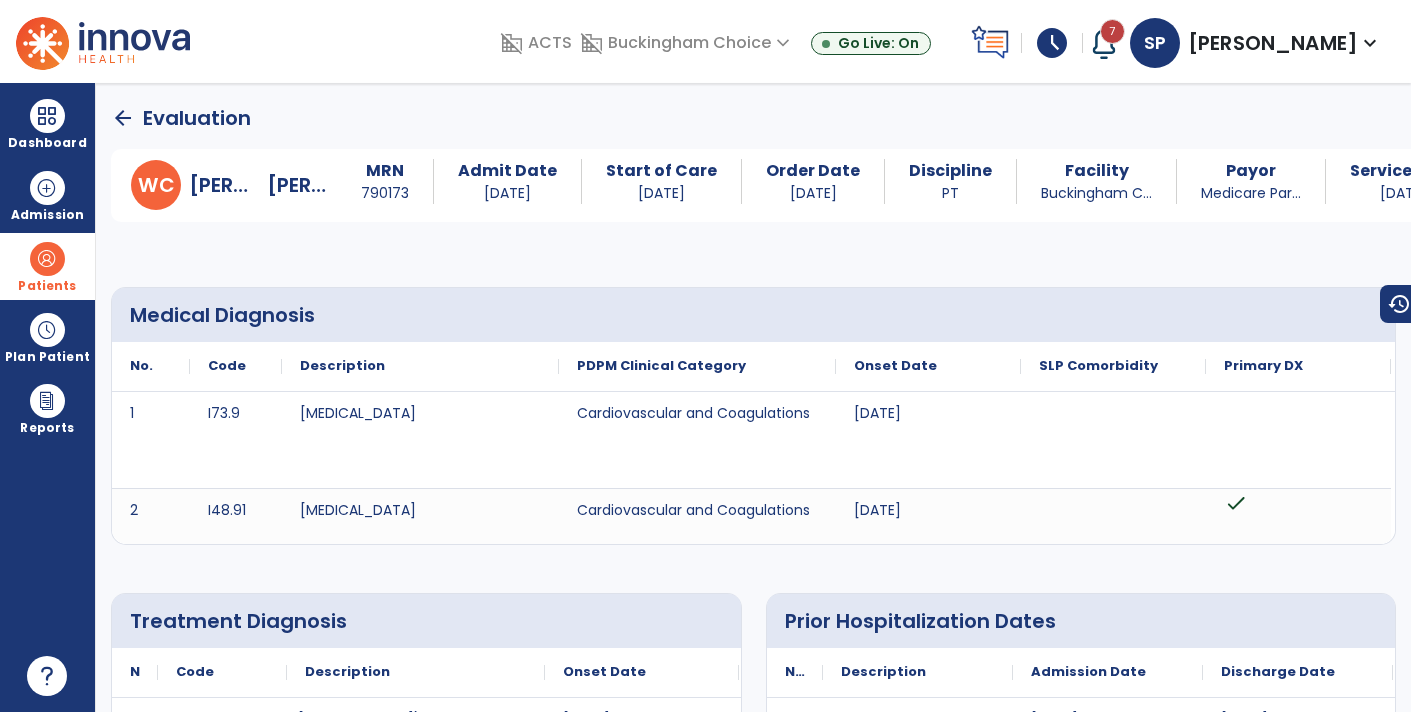 click on "arrow_back" 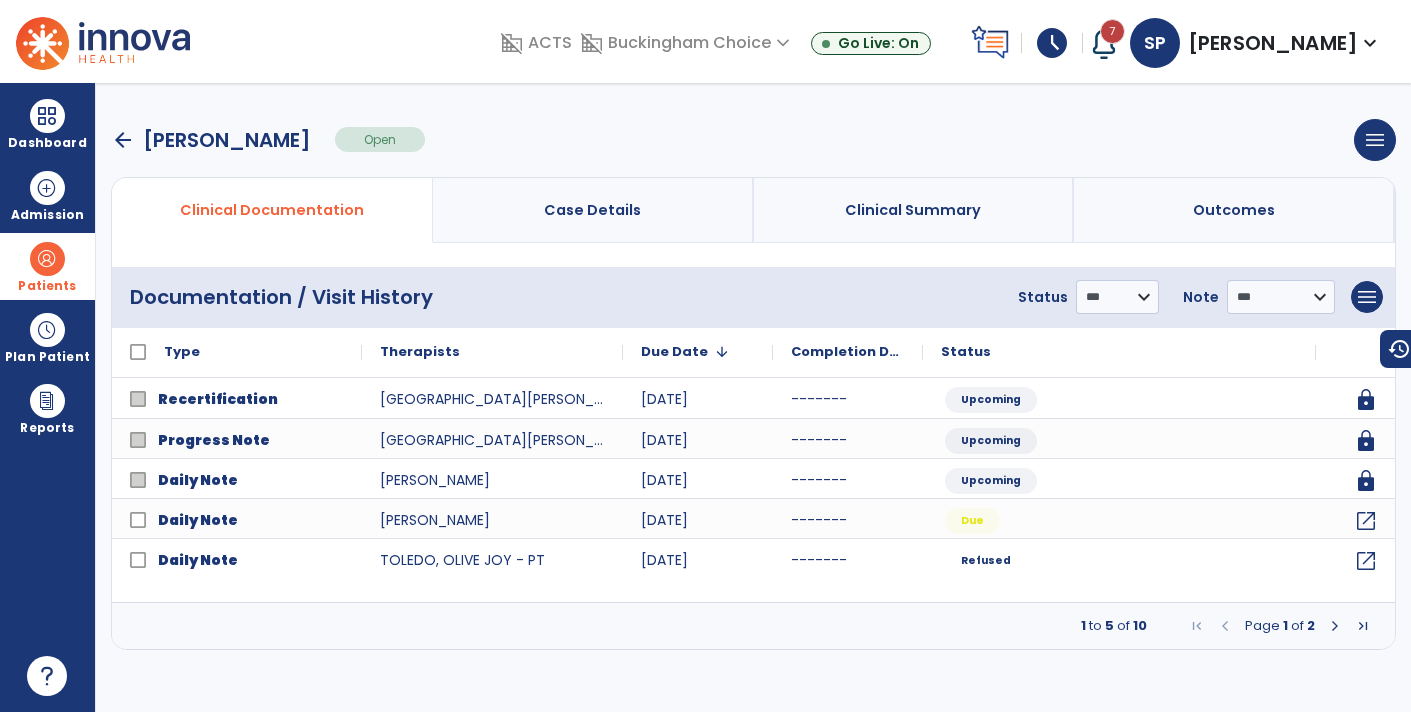 click at bounding box center [1335, 626] 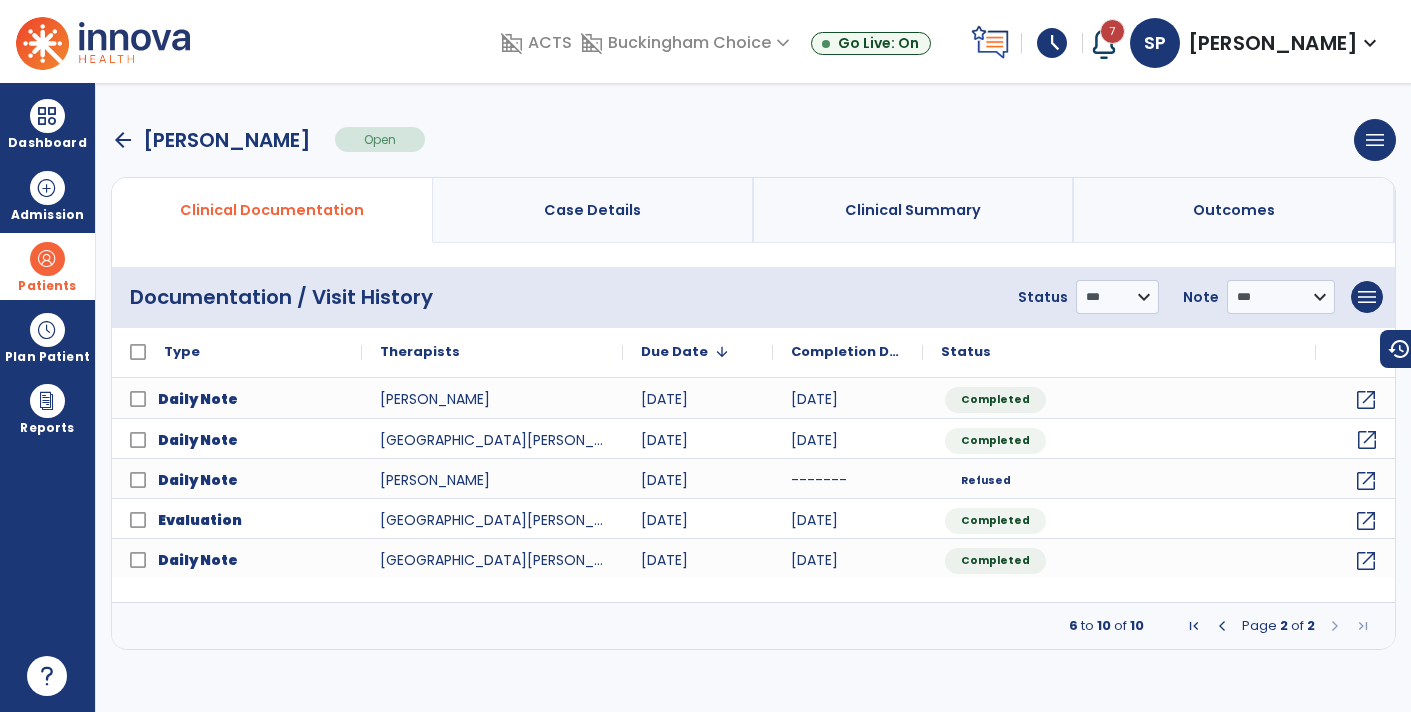 click on "open_in_new" 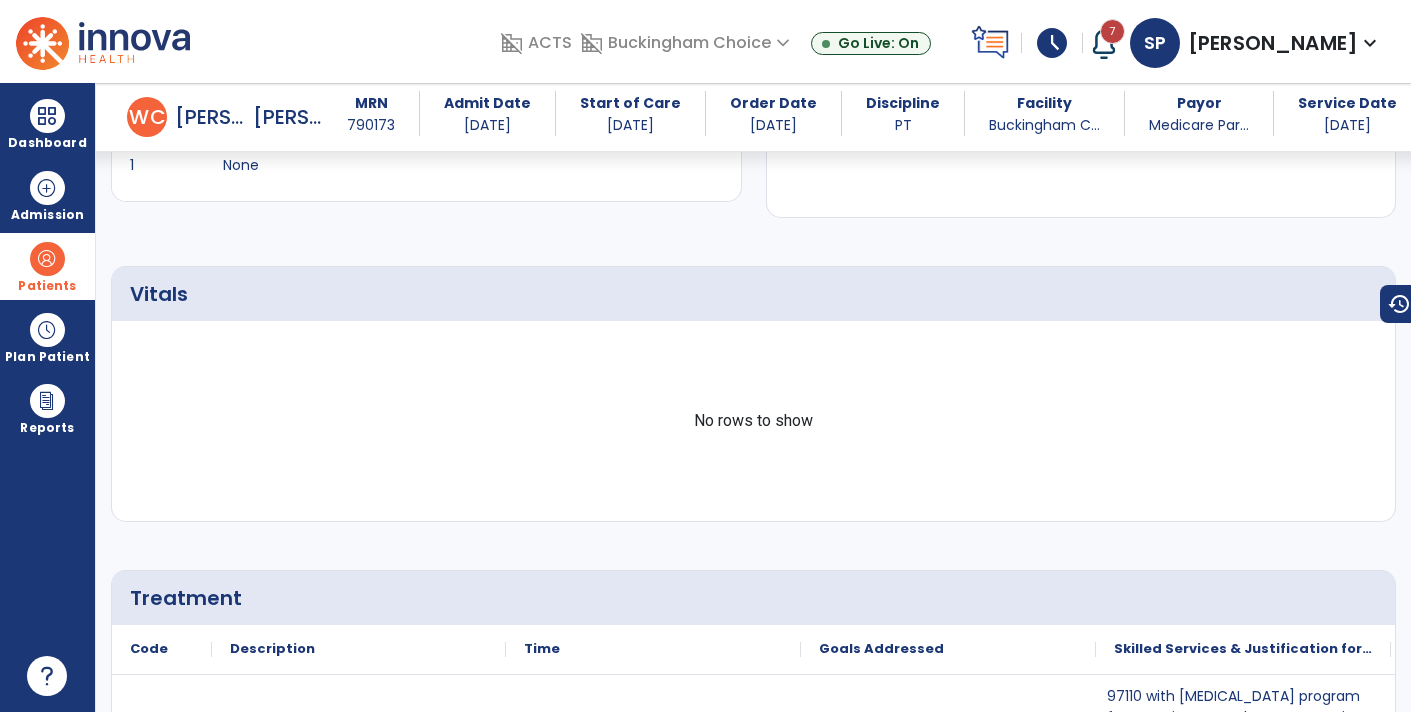 scroll, scrollTop: 757, scrollLeft: 0, axis: vertical 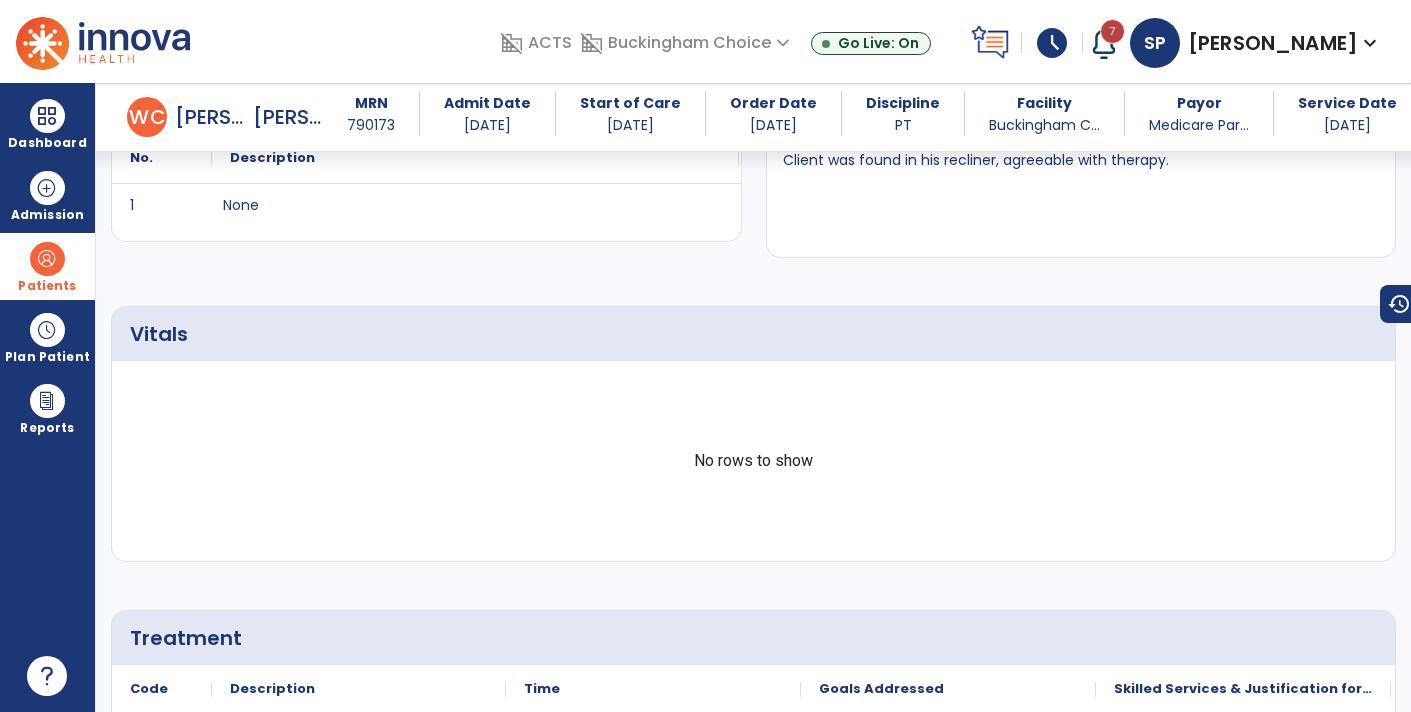 click at bounding box center (47, 259) 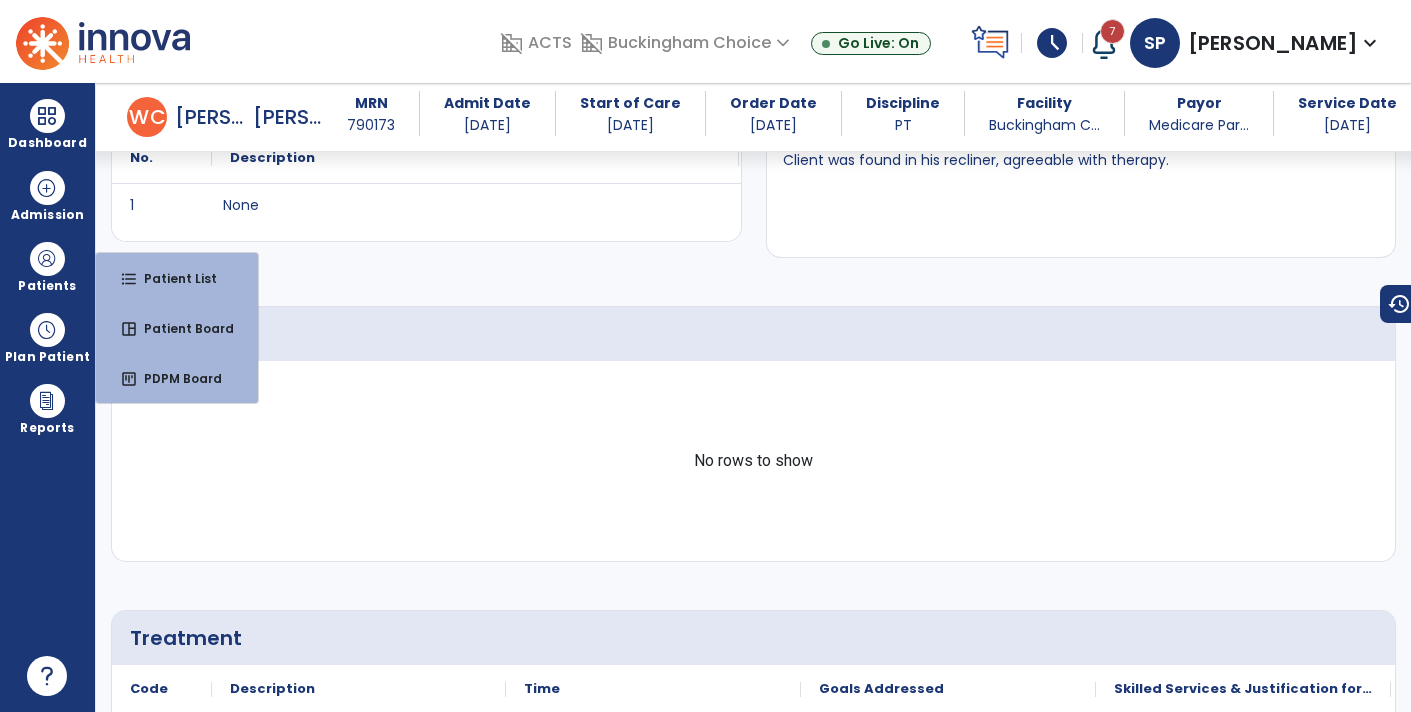 click on "No rows to show" at bounding box center (753, 461) 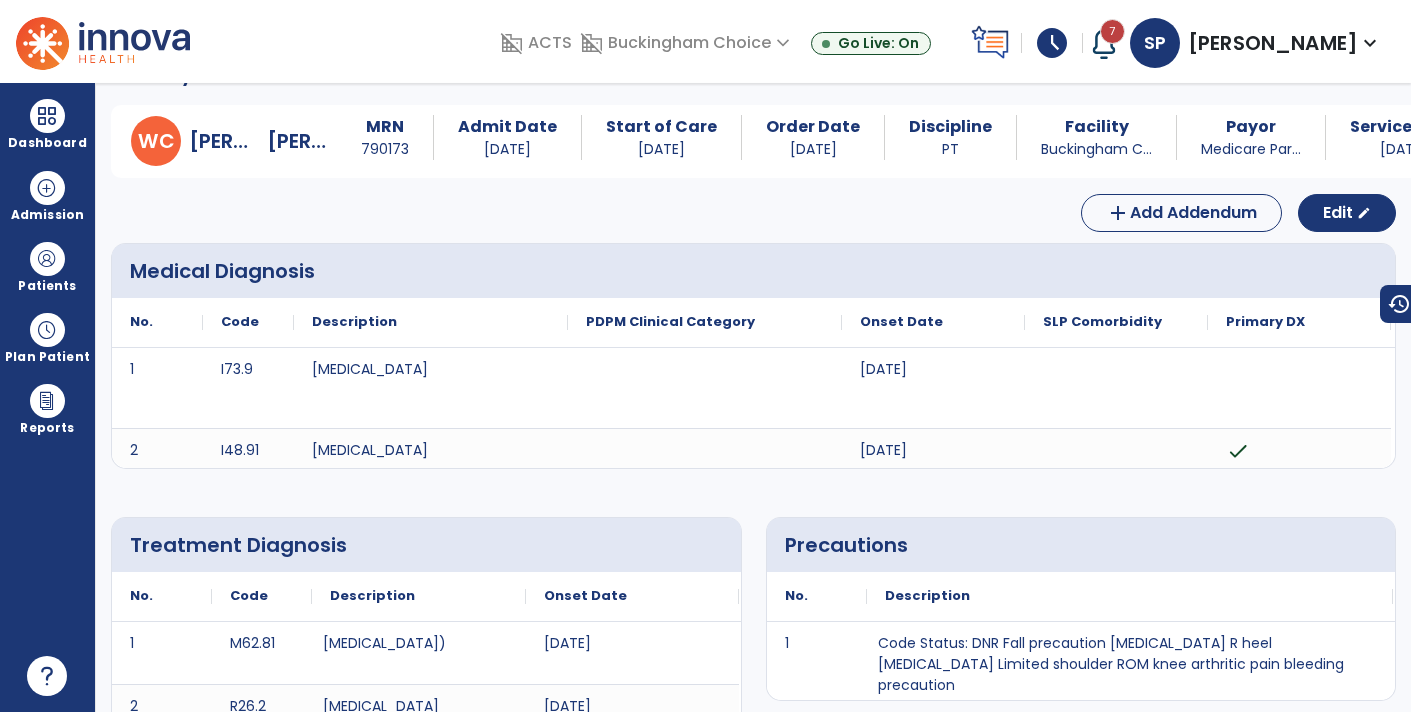 scroll, scrollTop: 0, scrollLeft: 0, axis: both 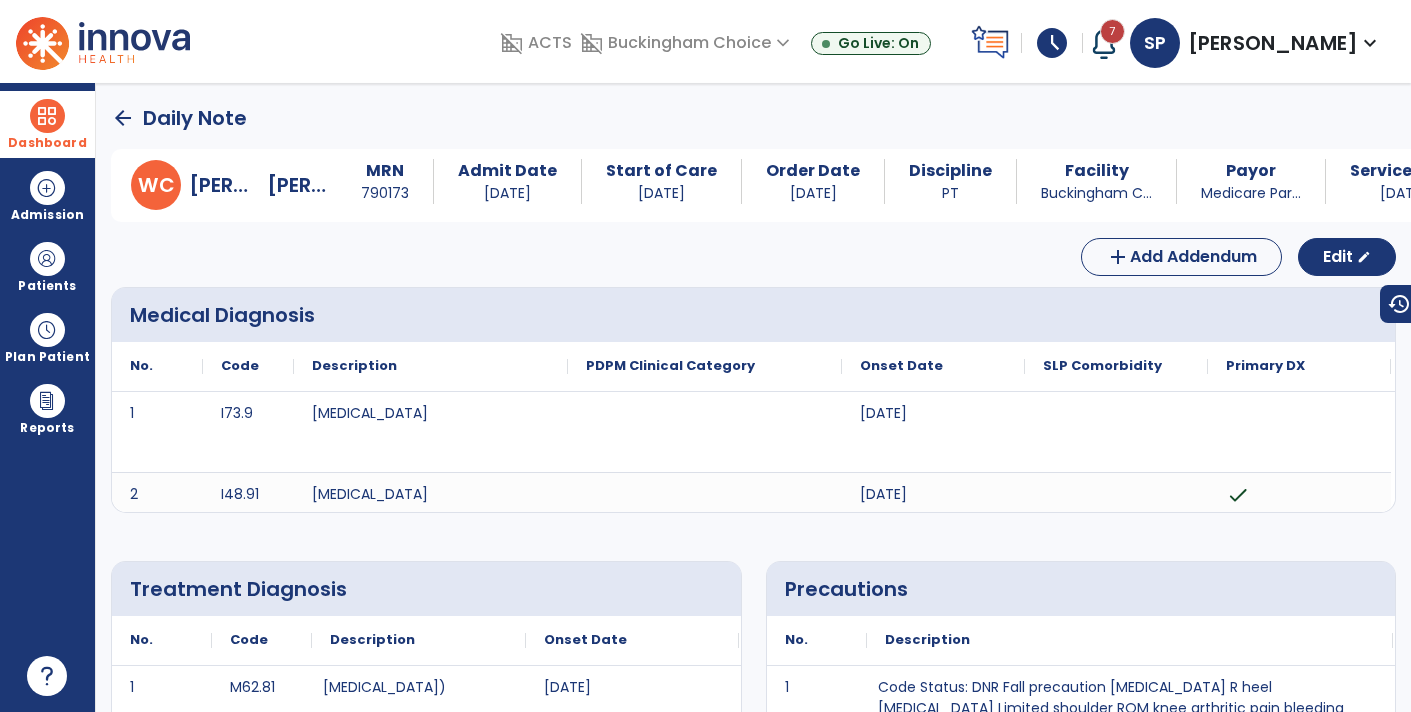 click at bounding box center [47, 116] 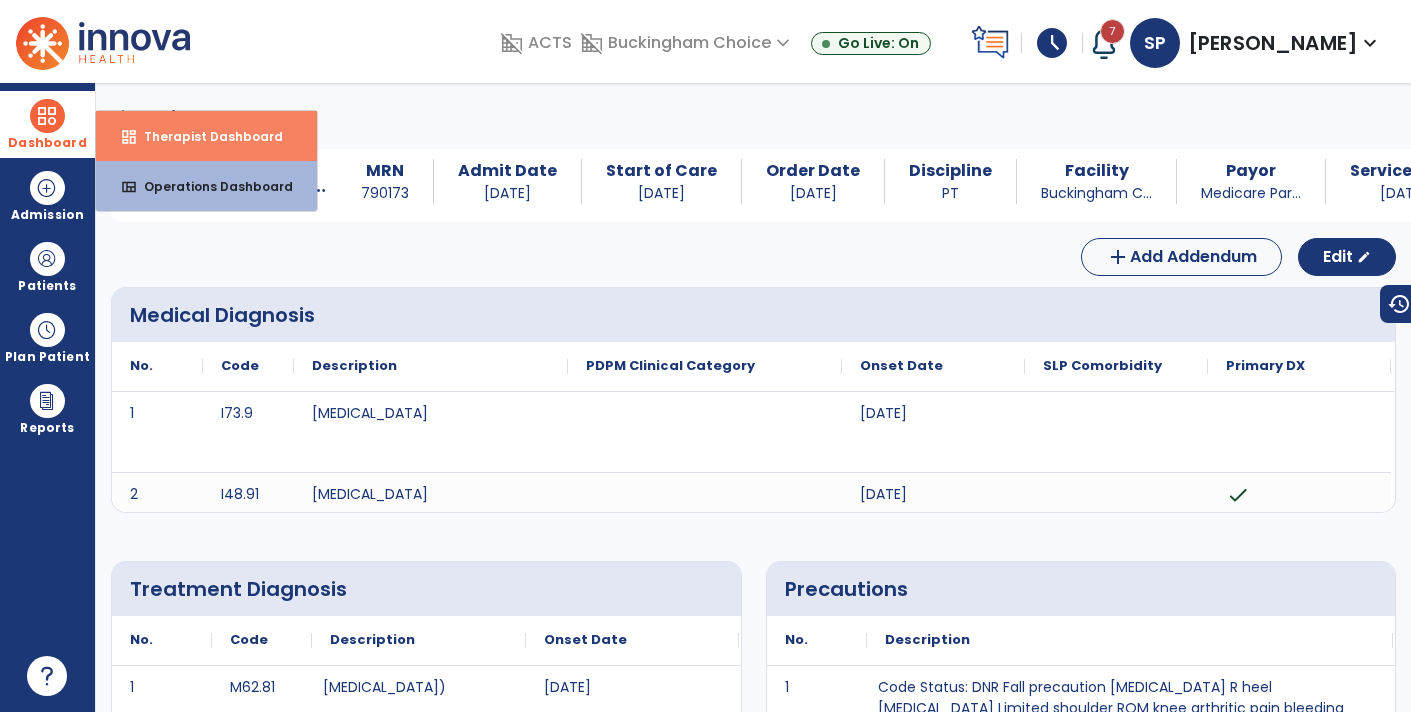 click on "Therapist Dashboard" at bounding box center [205, 136] 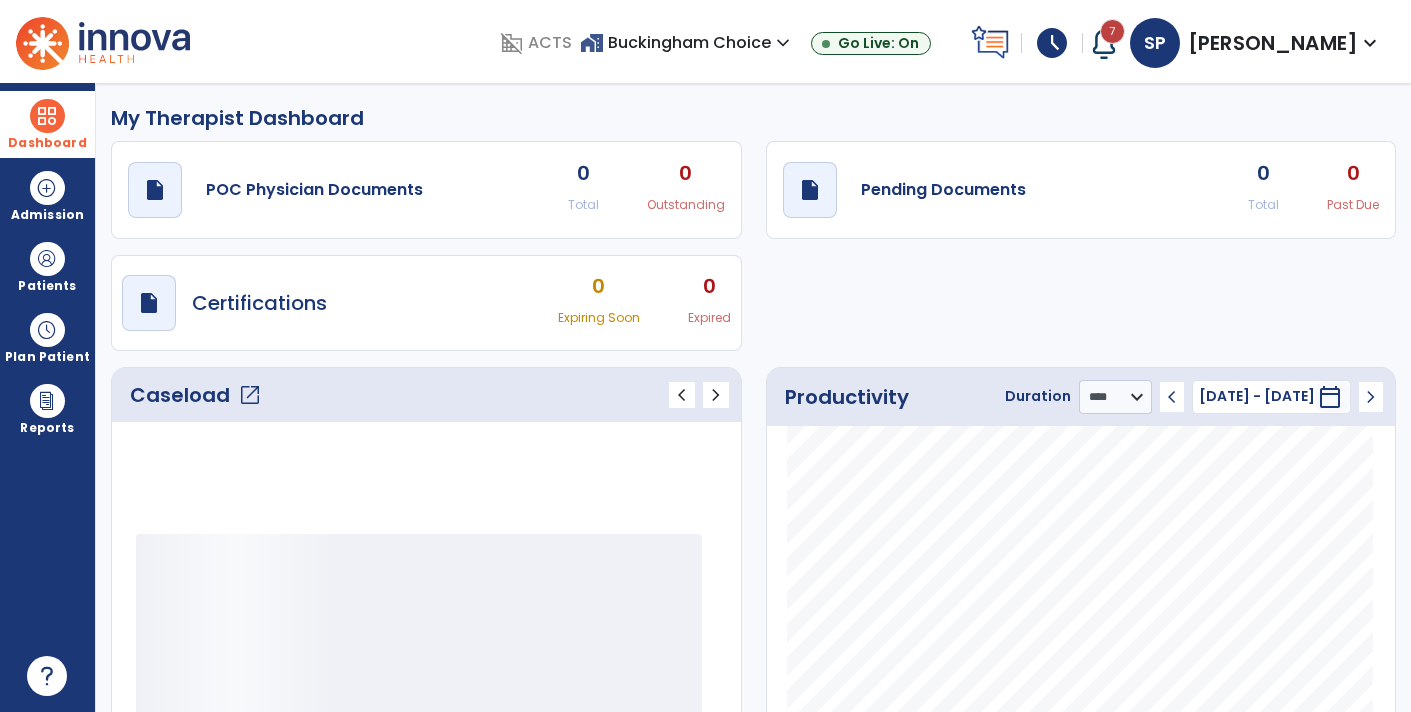 click on "0" 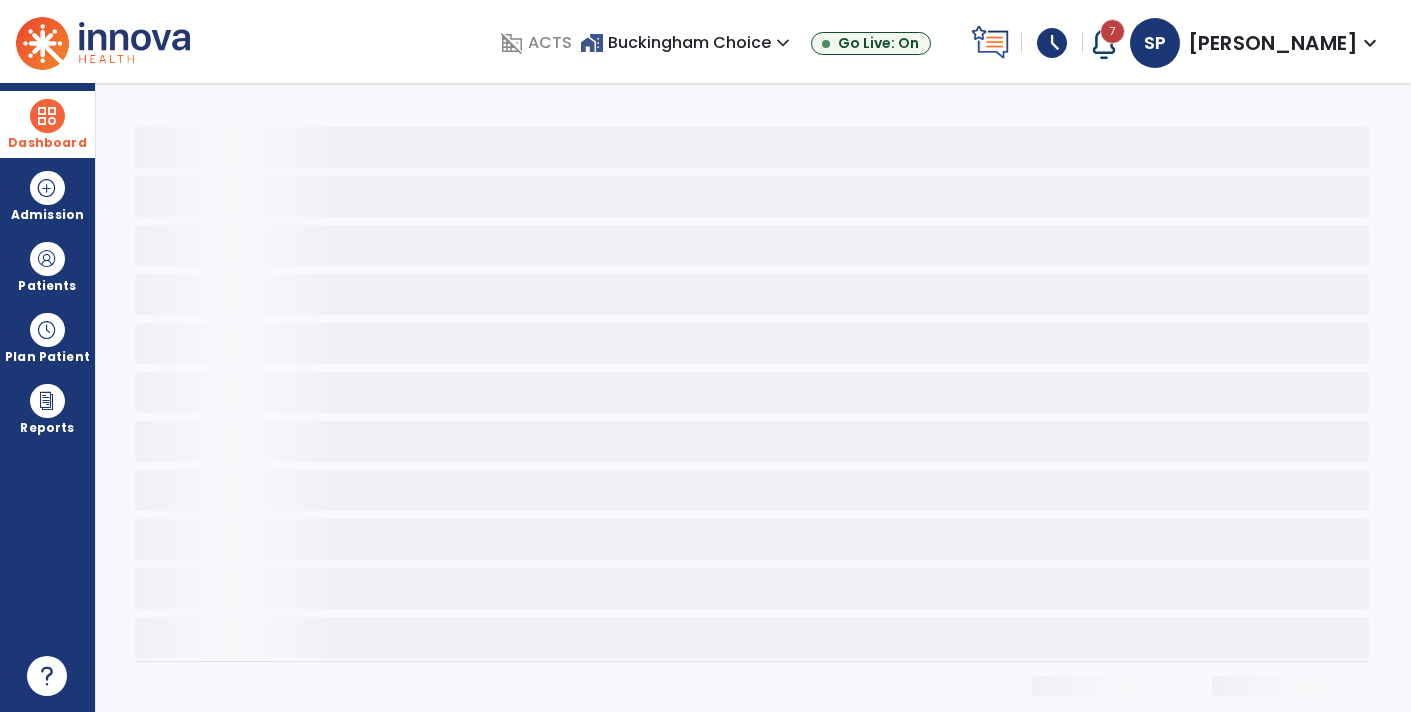 click at bounding box center (47, 116) 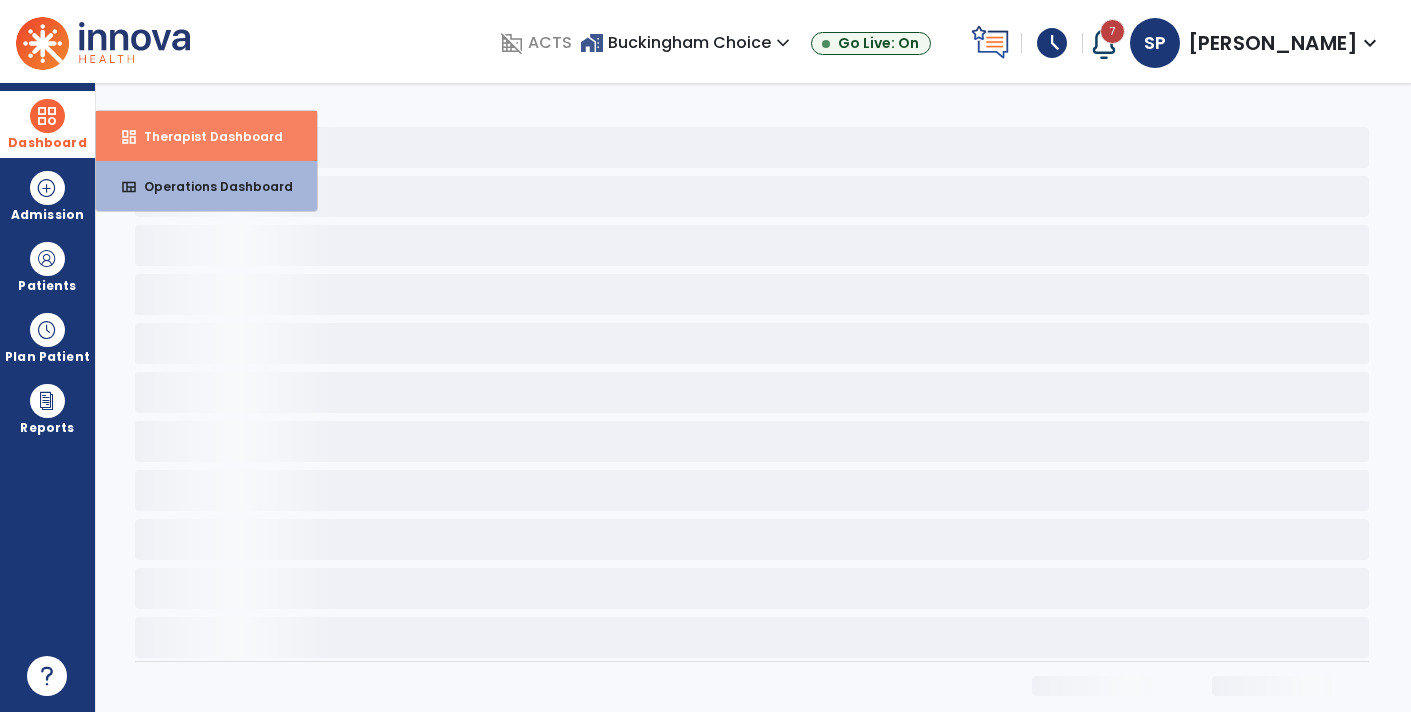 click on "Therapist Dashboard" at bounding box center [205, 136] 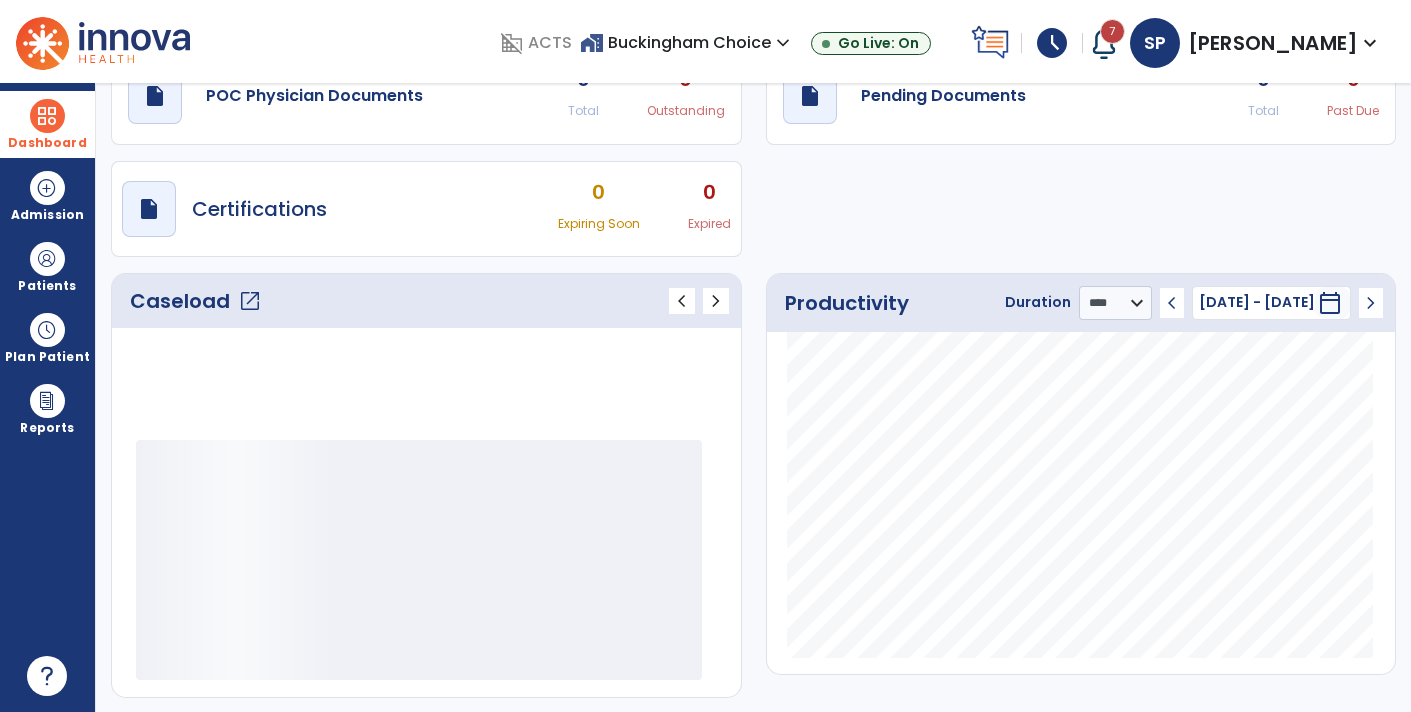 scroll, scrollTop: 0, scrollLeft: 0, axis: both 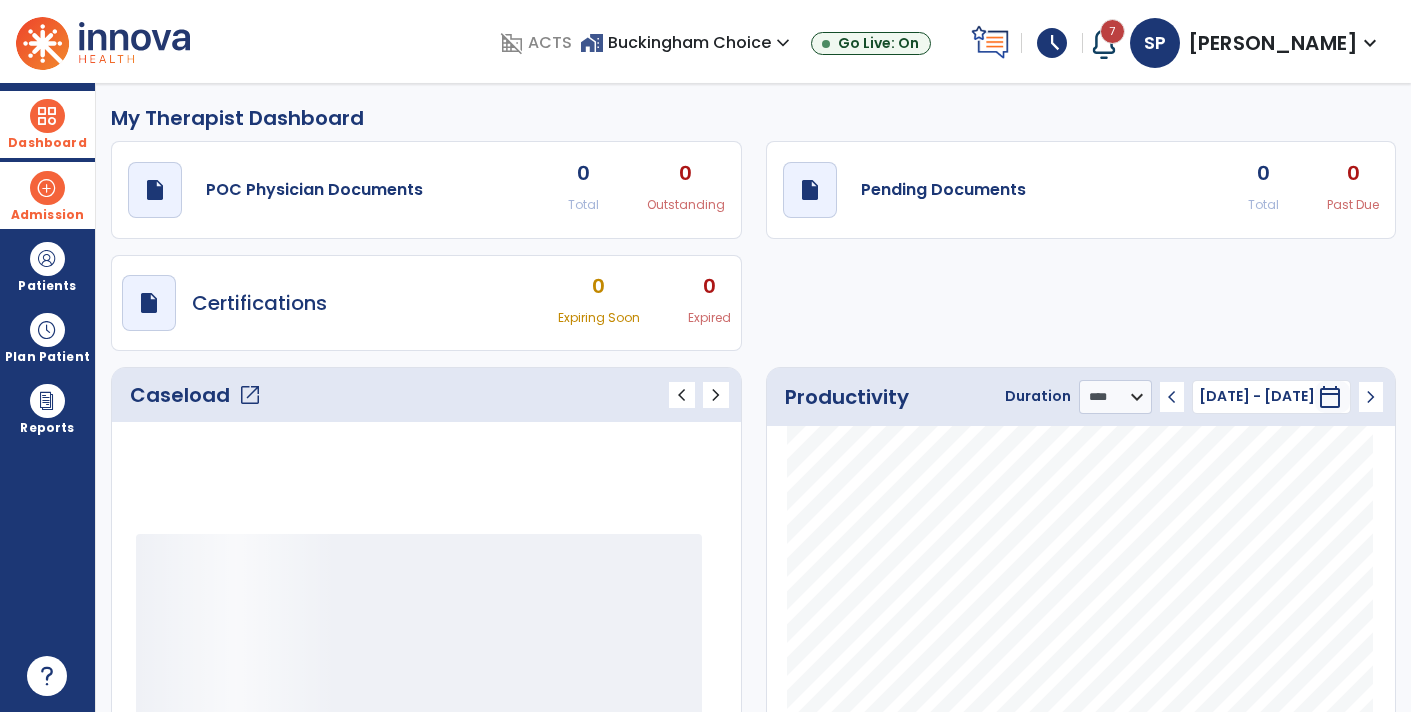 click at bounding box center [47, 188] 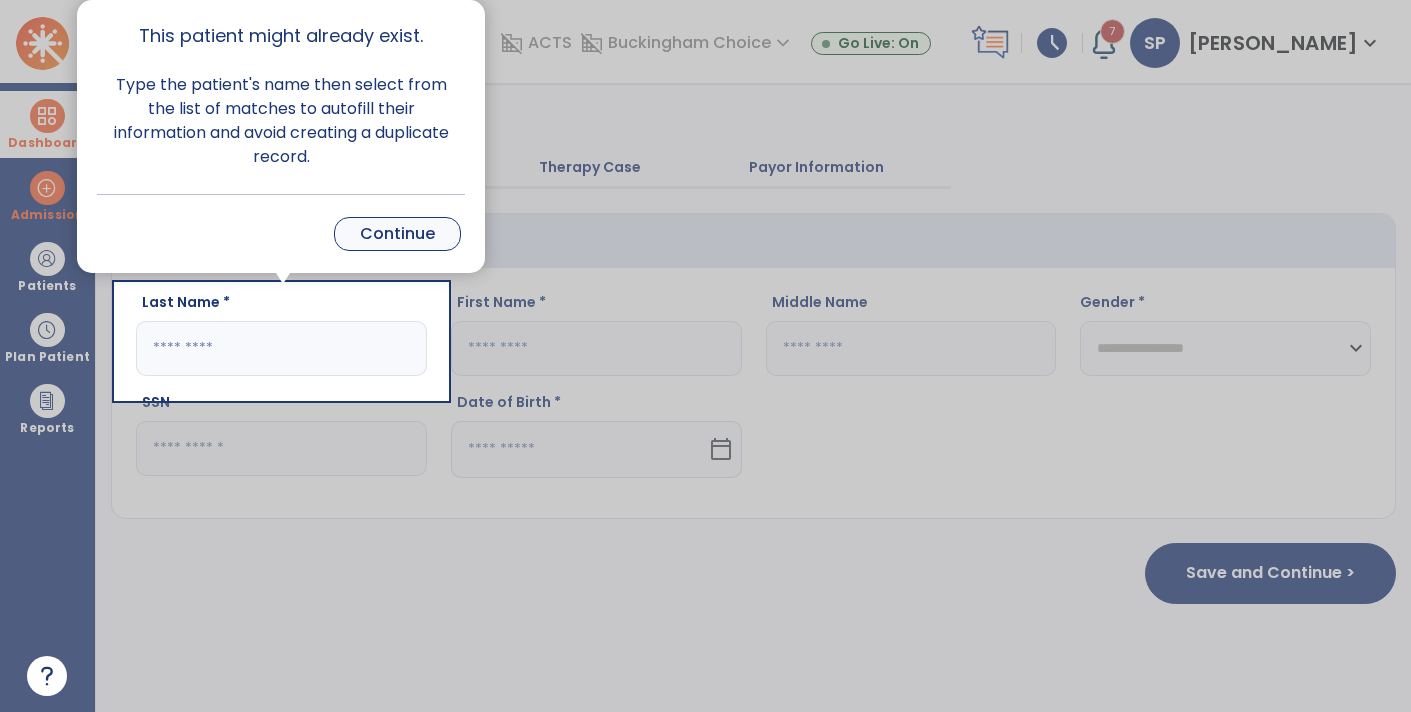 click on "Continue" at bounding box center [397, 234] 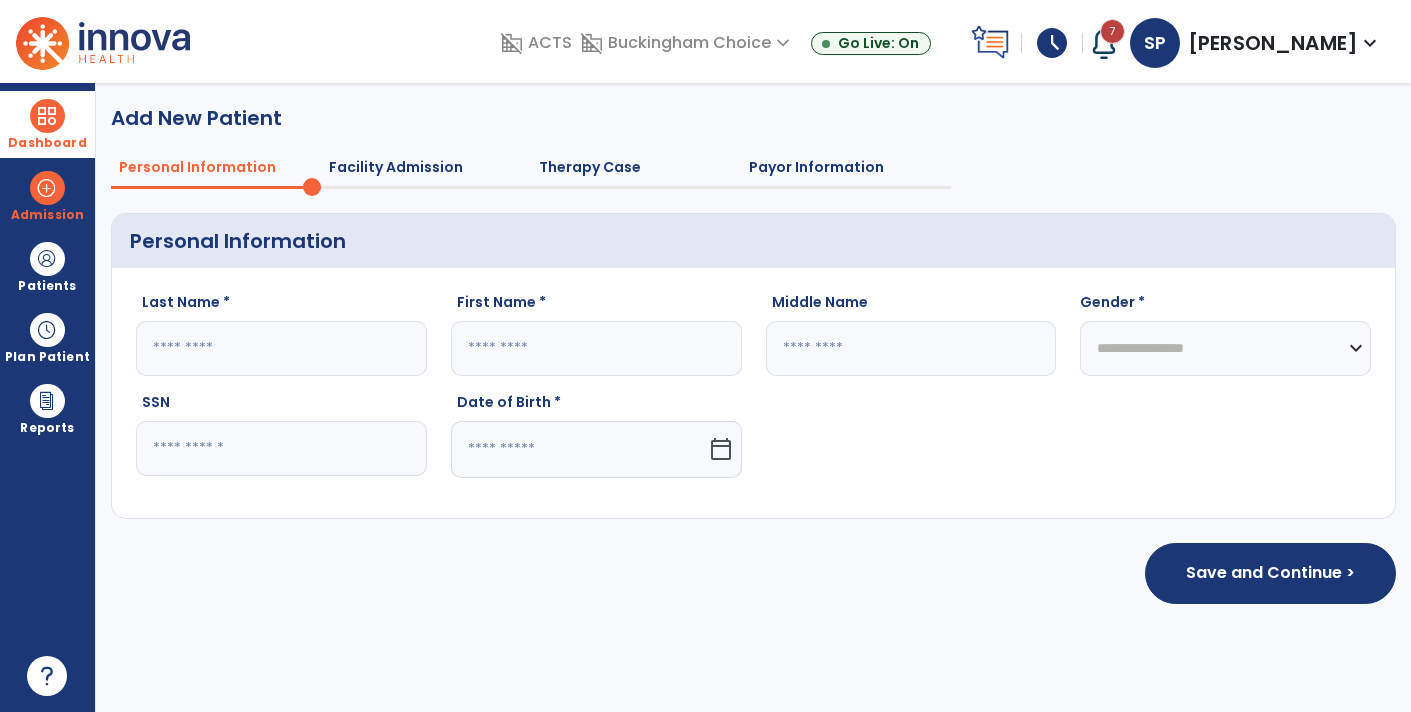 click at bounding box center [47, 116] 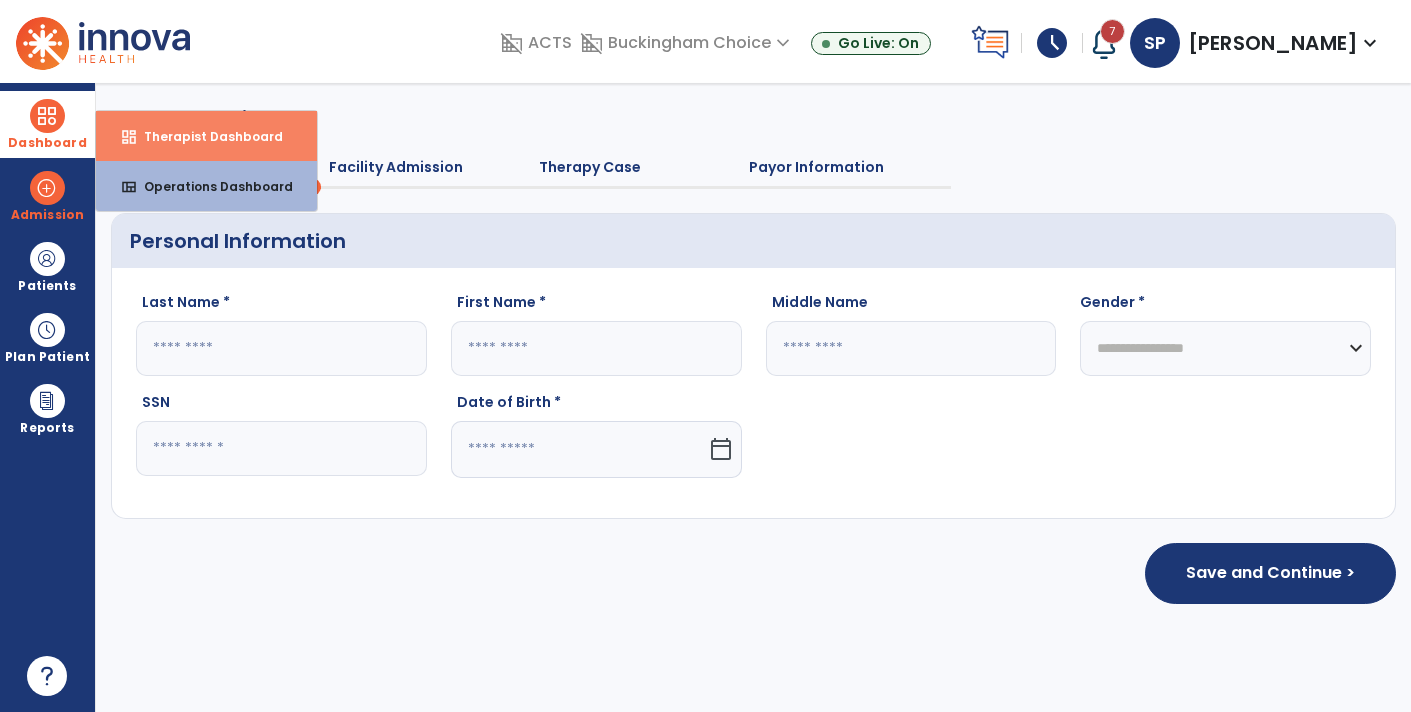 click on "Therapist Dashboard" at bounding box center [205, 136] 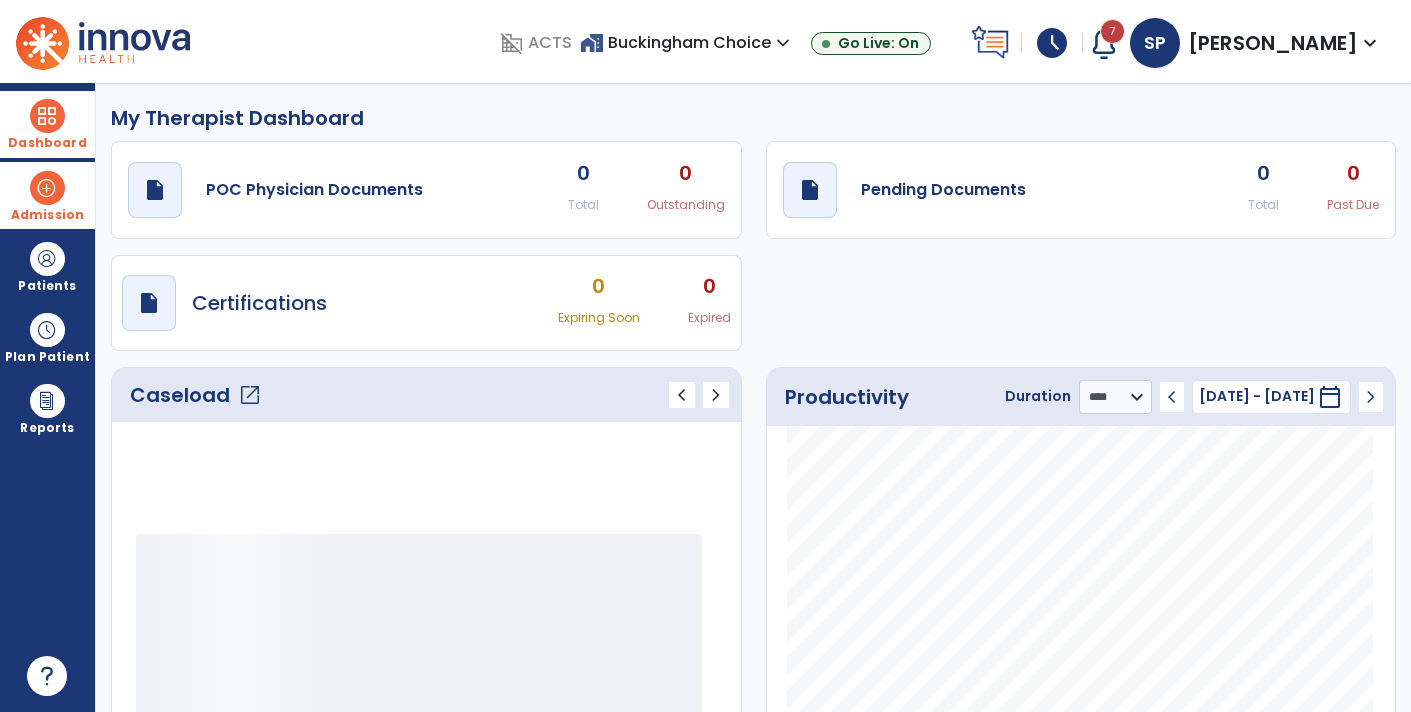 click at bounding box center (47, 188) 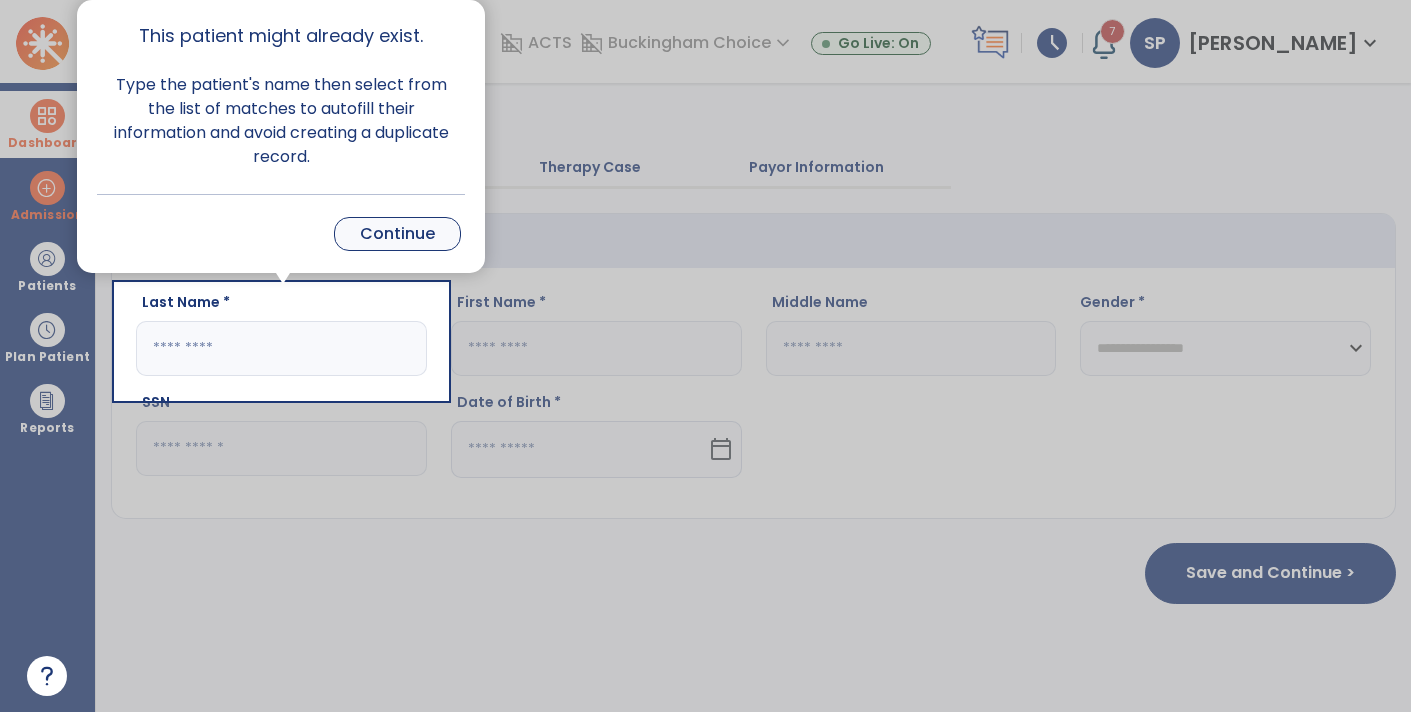 click on "Continue" at bounding box center (397, 234) 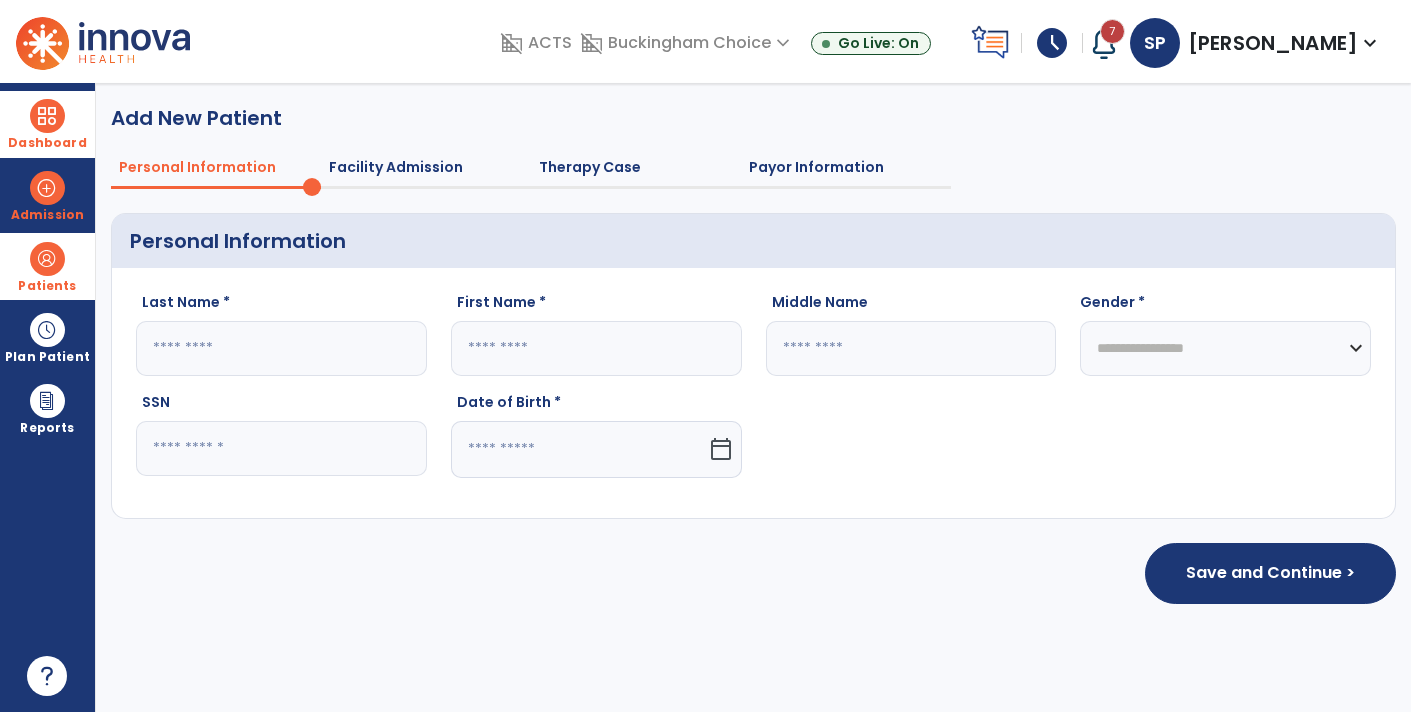 click at bounding box center [47, 259] 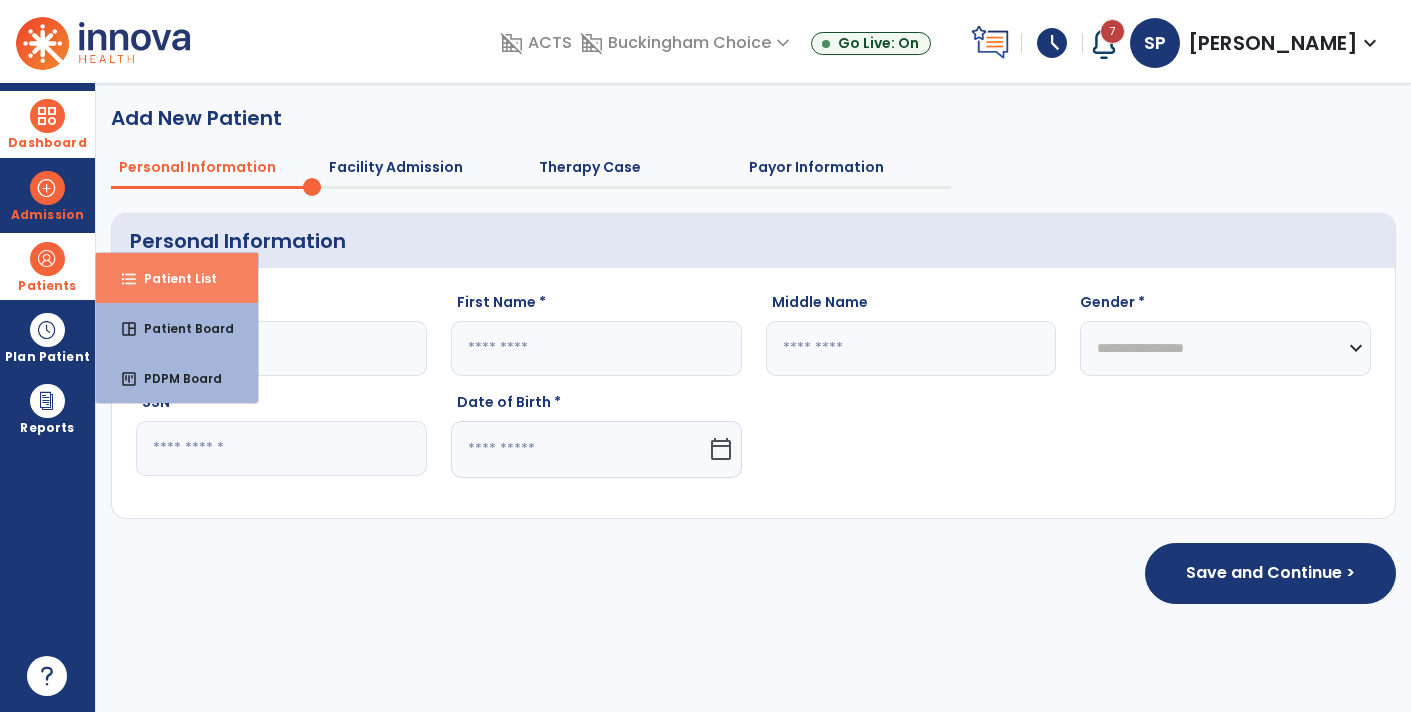 click on "Patient List" at bounding box center (172, 278) 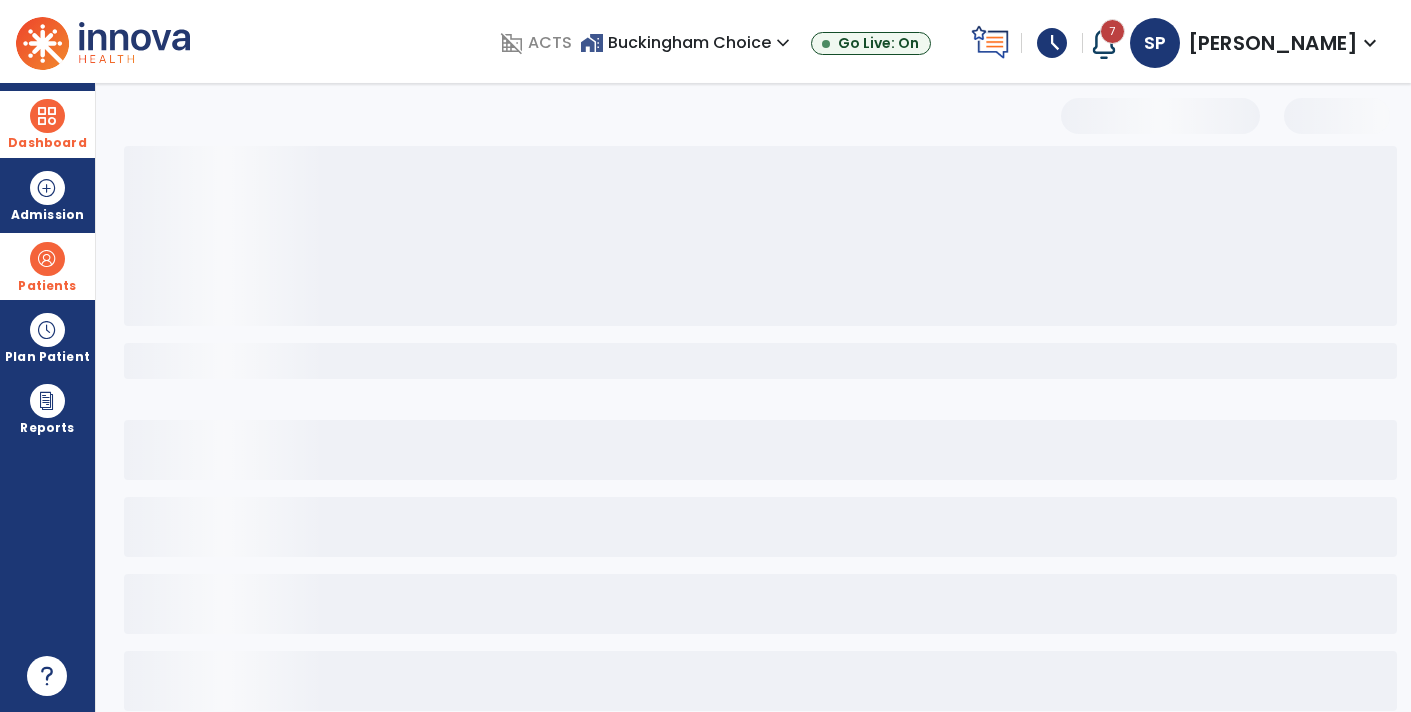 click on "Dashboard" at bounding box center (47, 124) 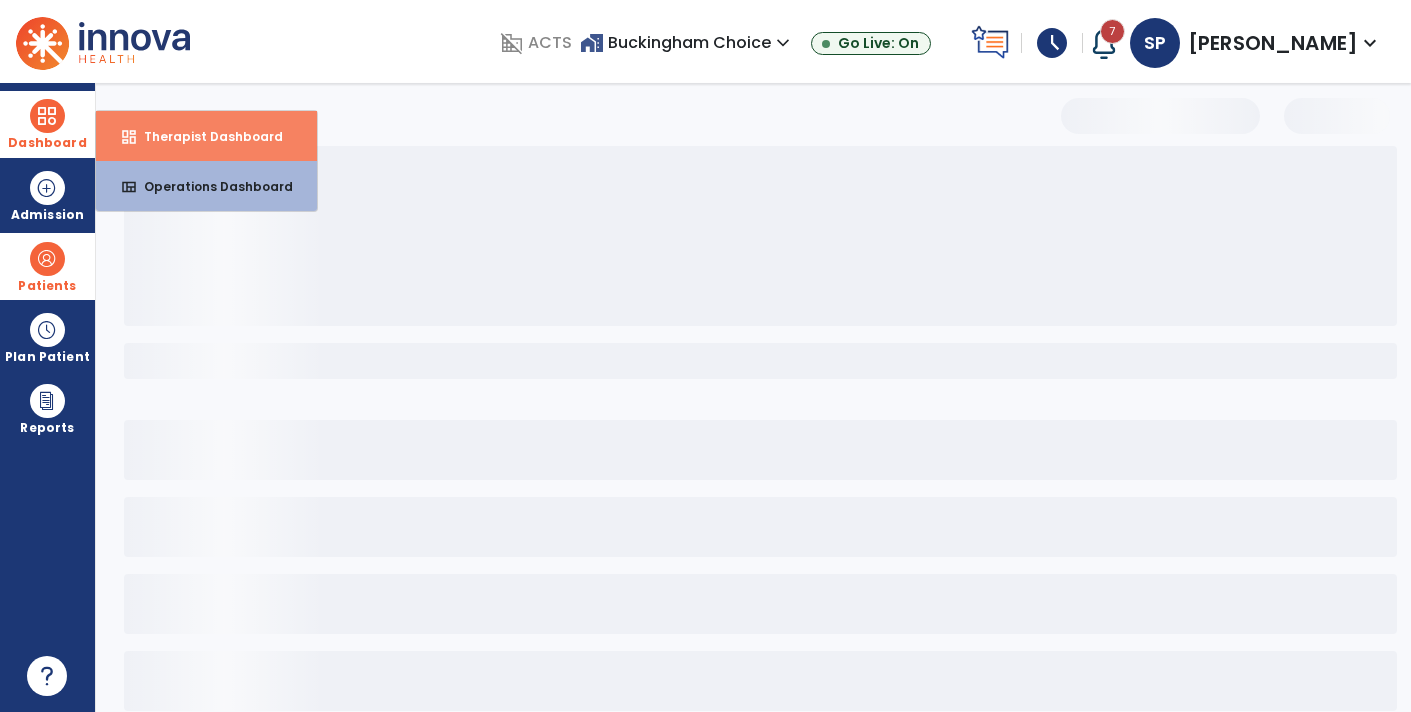 click on "Therapist Dashboard" at bounding box center [205, 136] 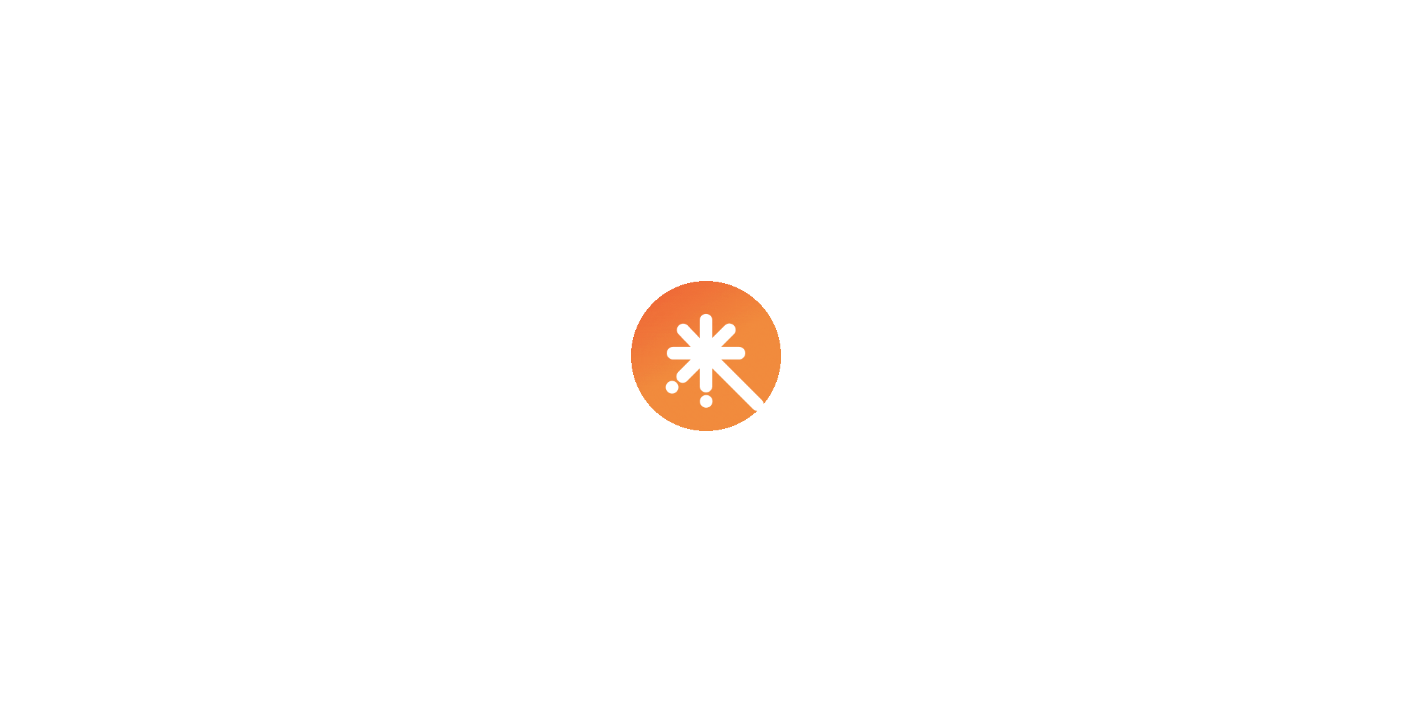 scroll, scrollTop: 0, scrollLeft: 0, axis: both 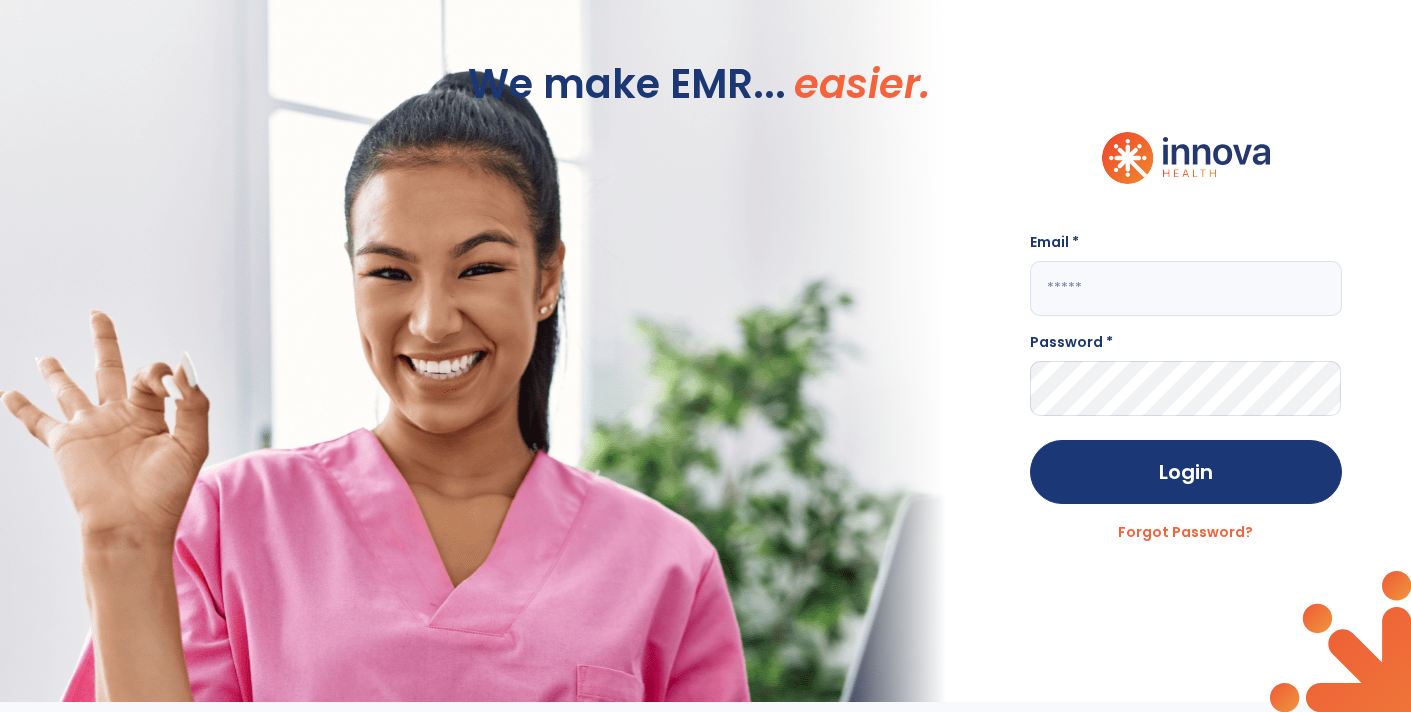 type on "**********" 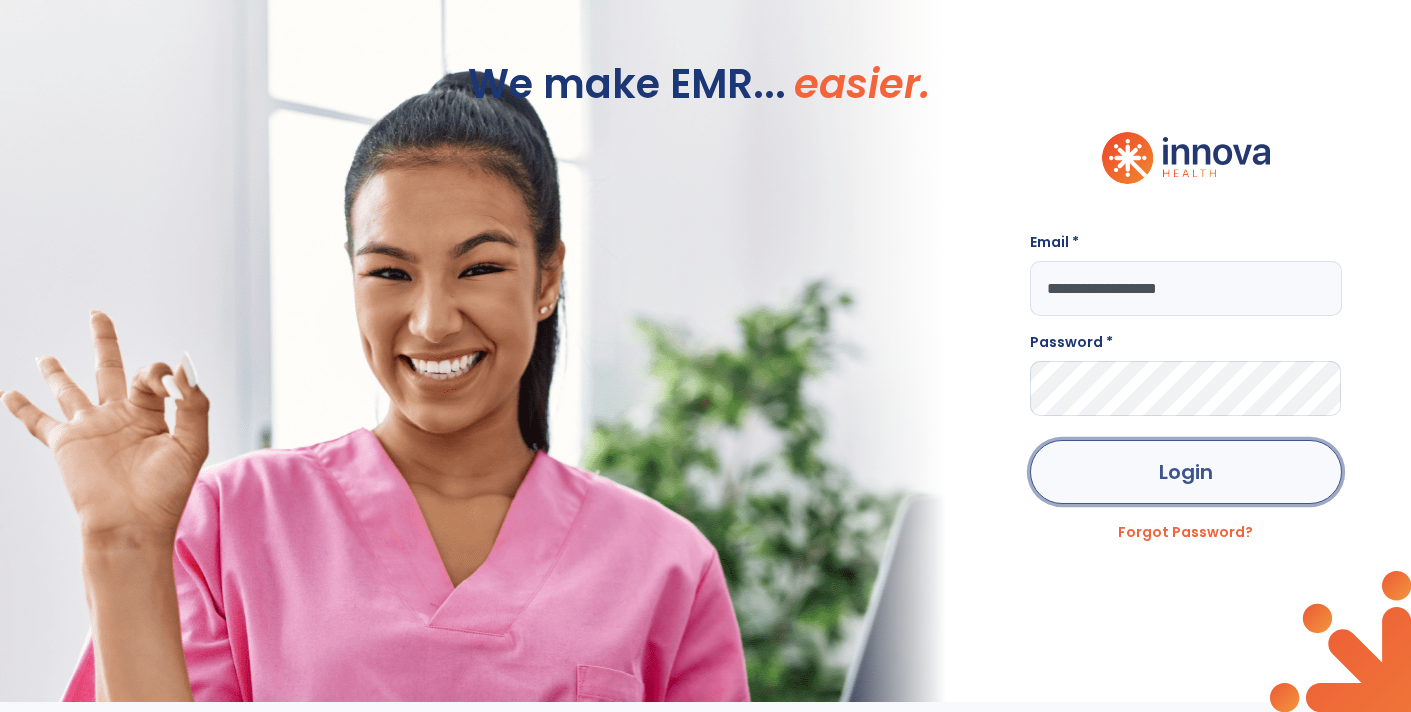 click on "Login" 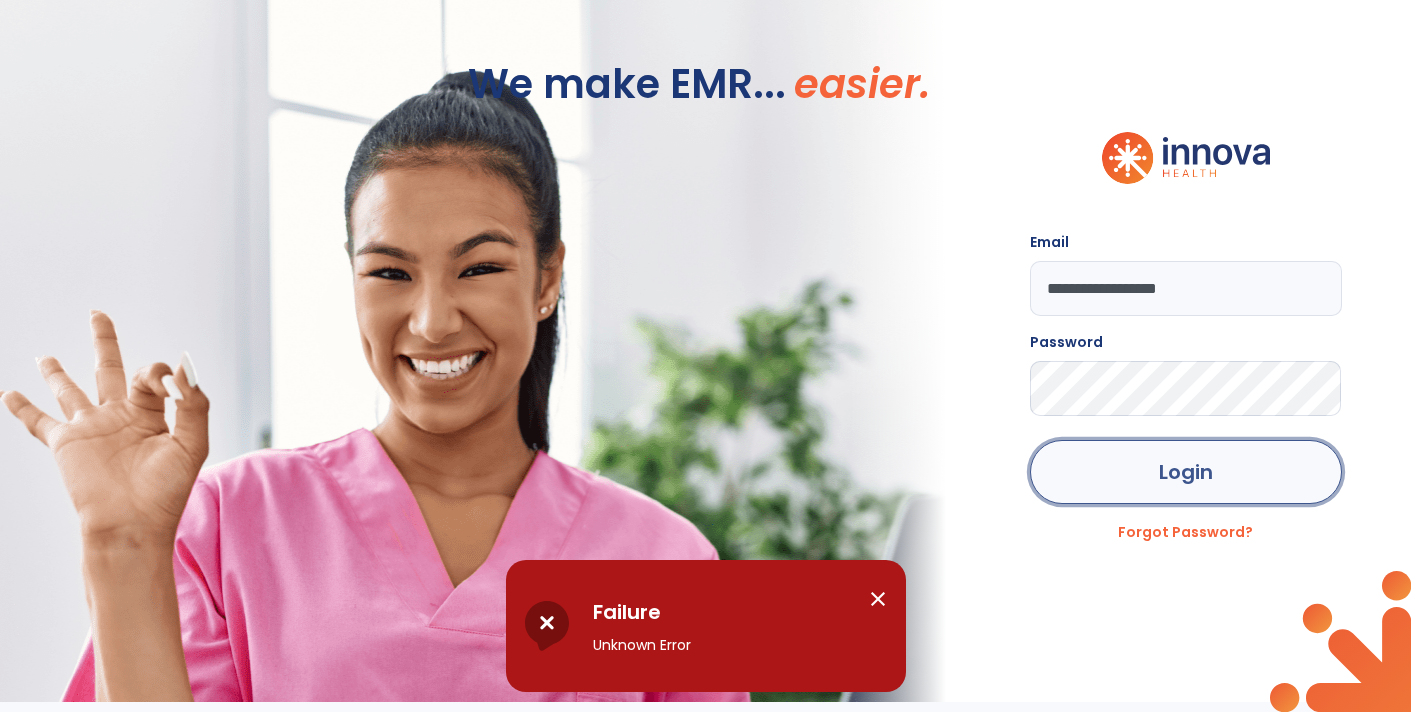 click on "Login" 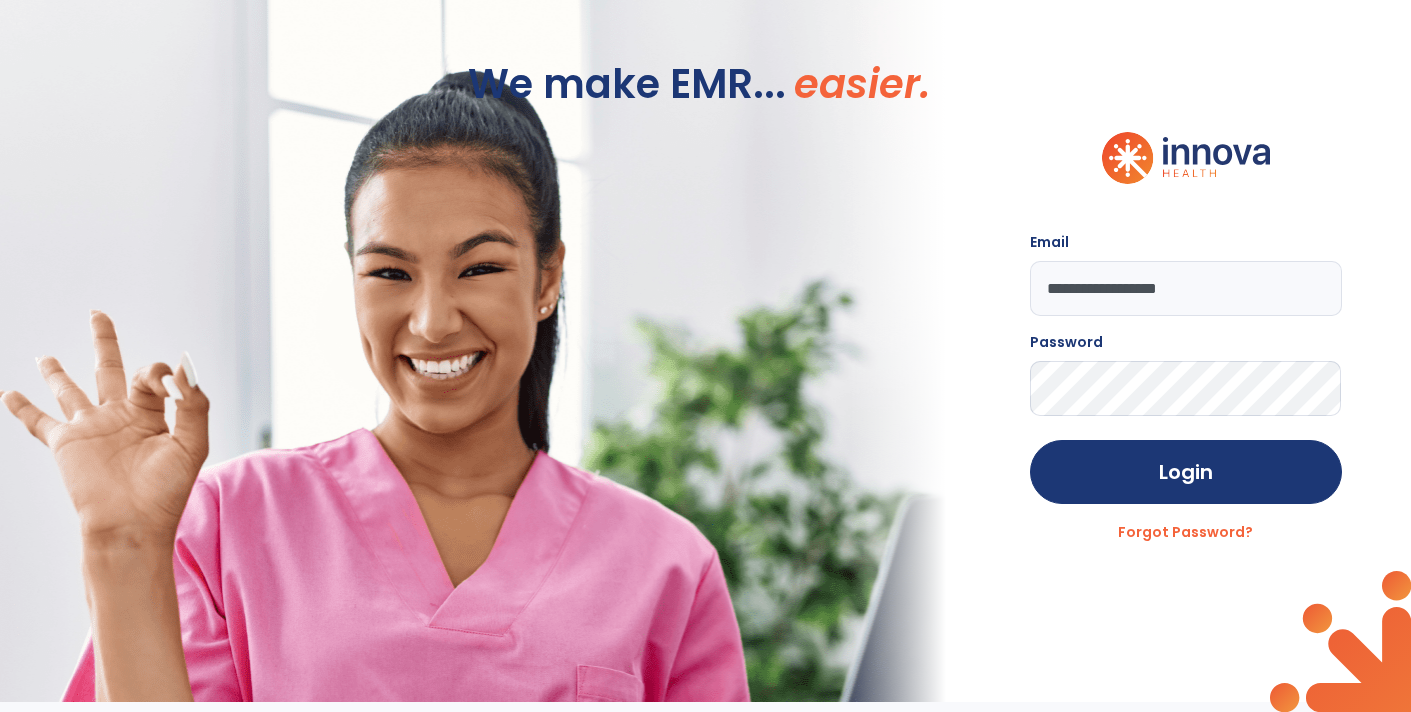 click on "**********" 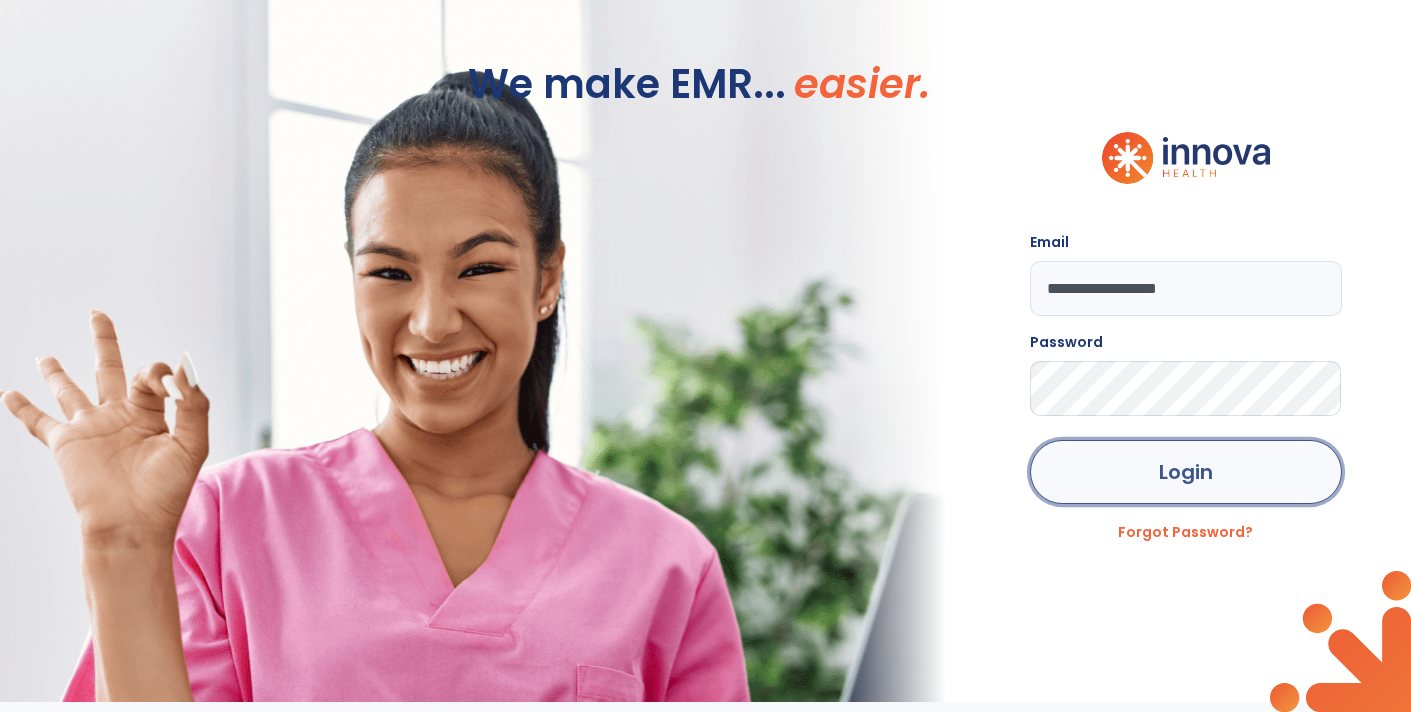 click on "Login" 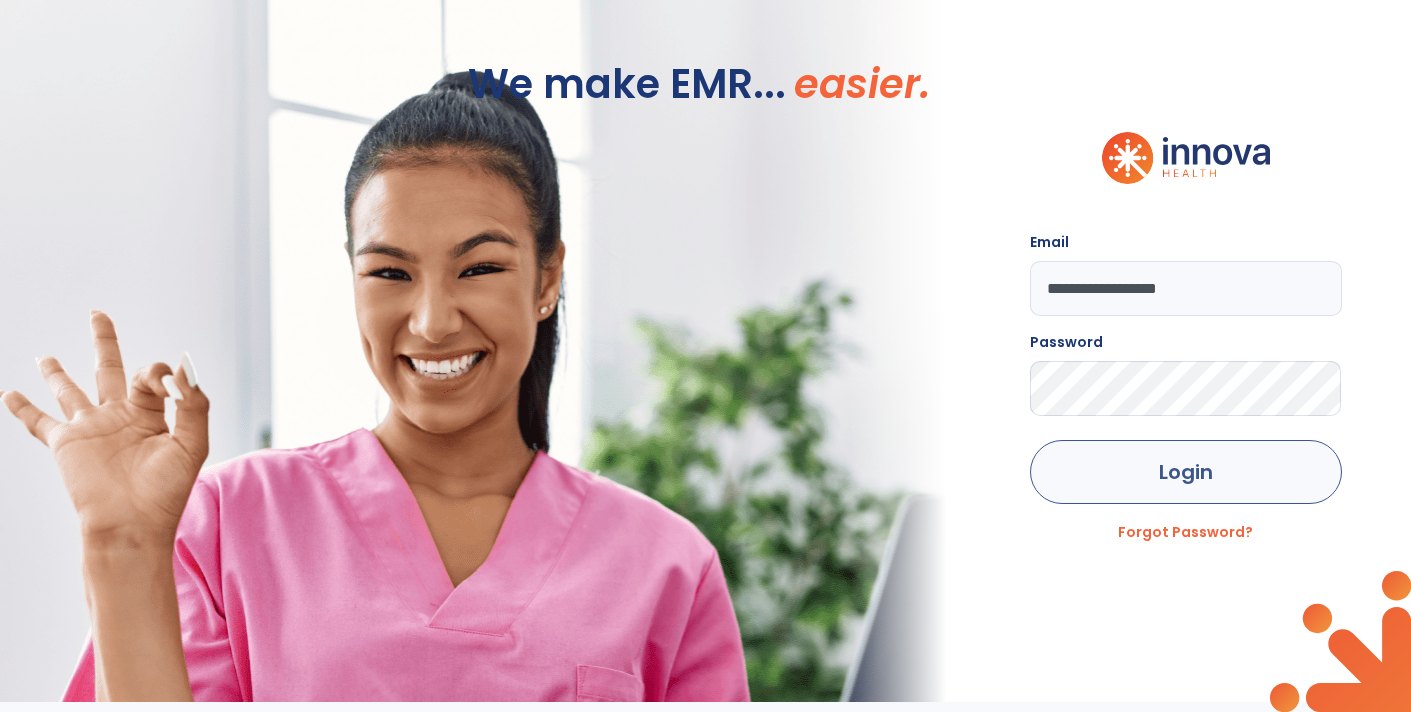 click on "Login" 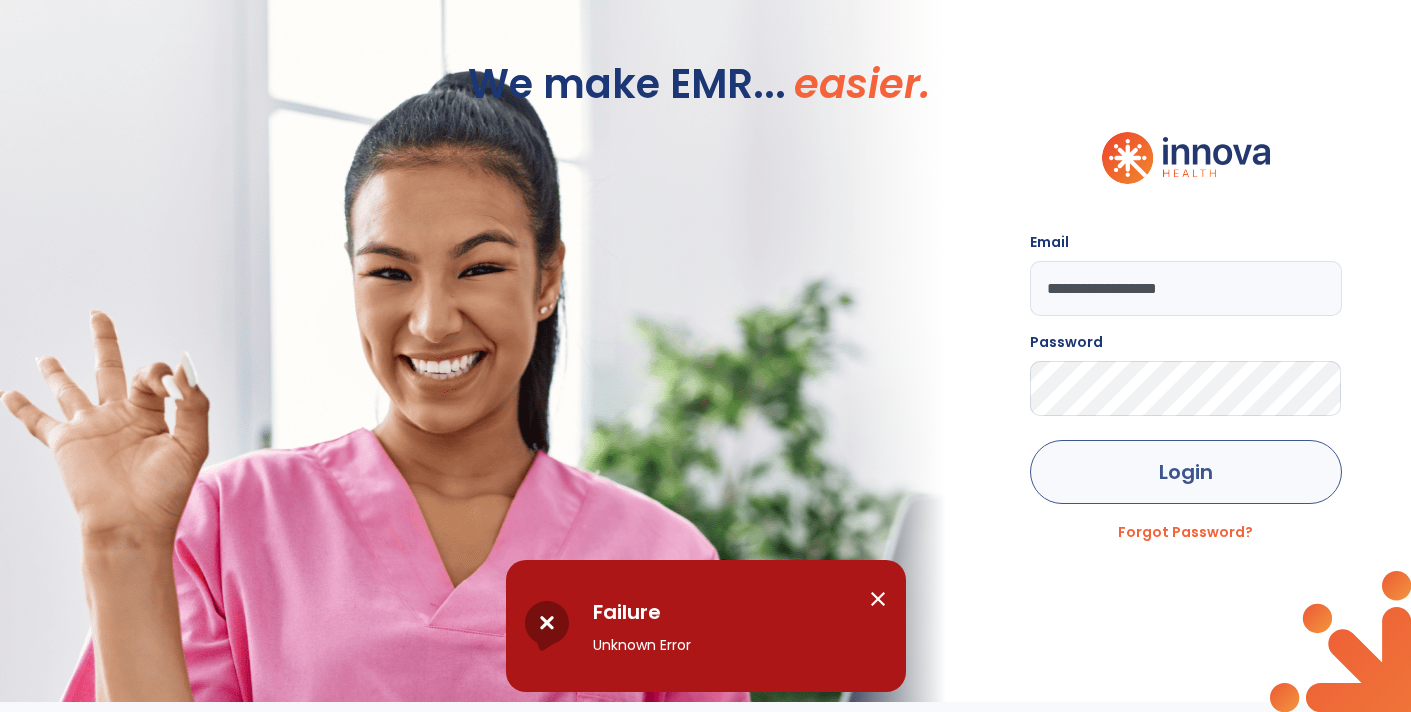 click 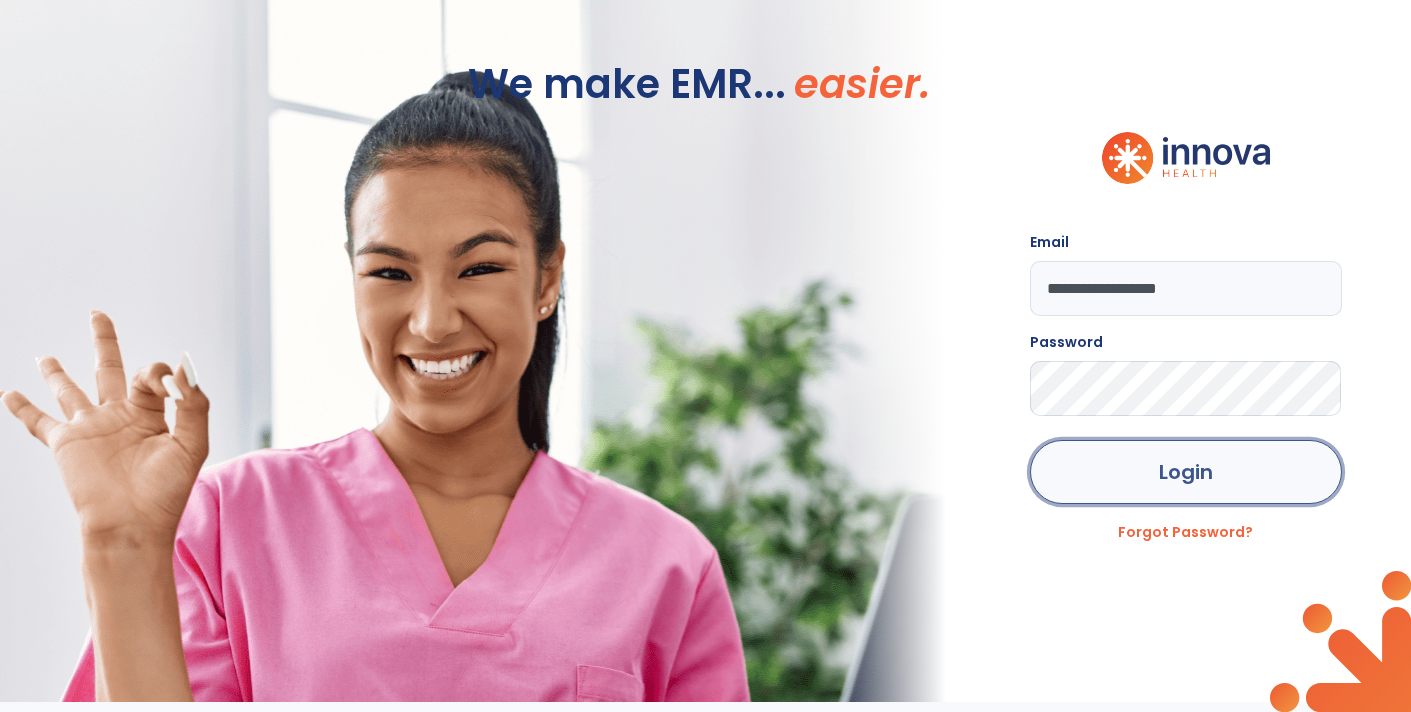 click on "Login" 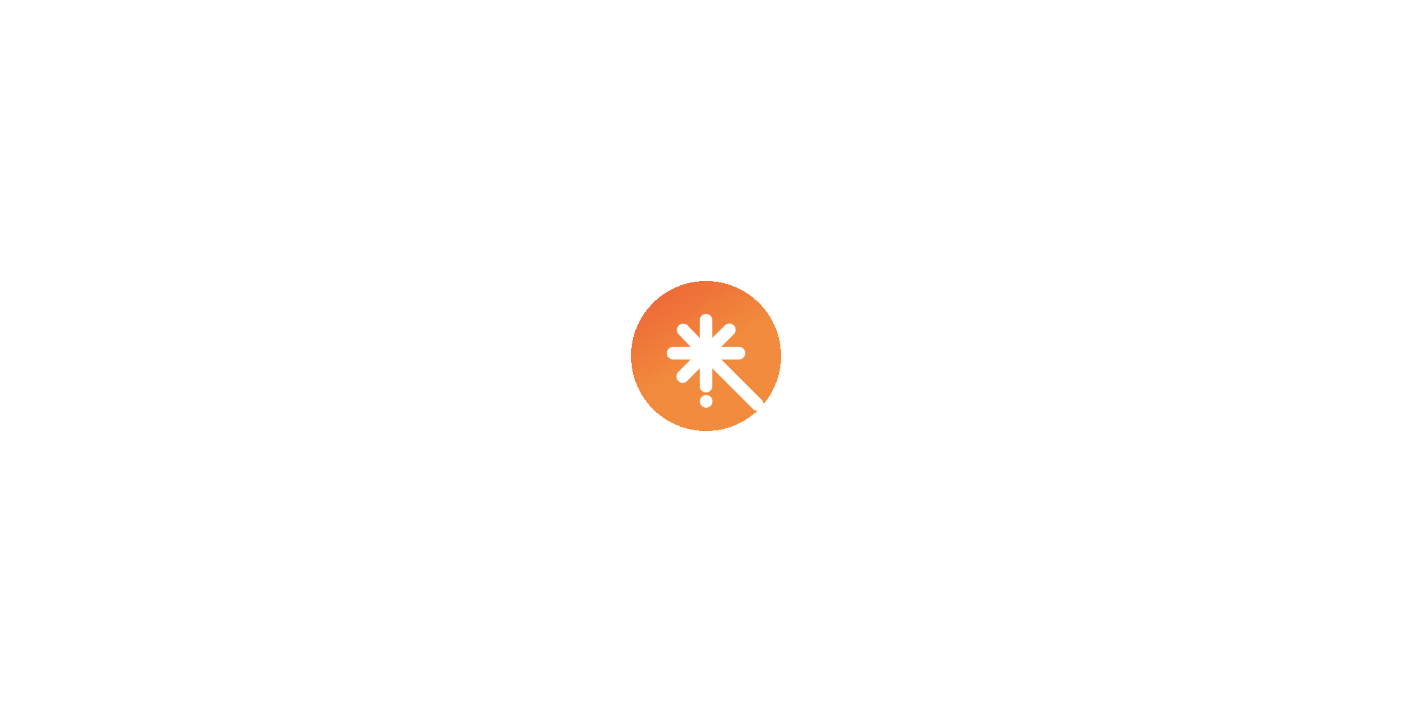scroll, scrollTop: 0, scrollLeft: 0, axis: both 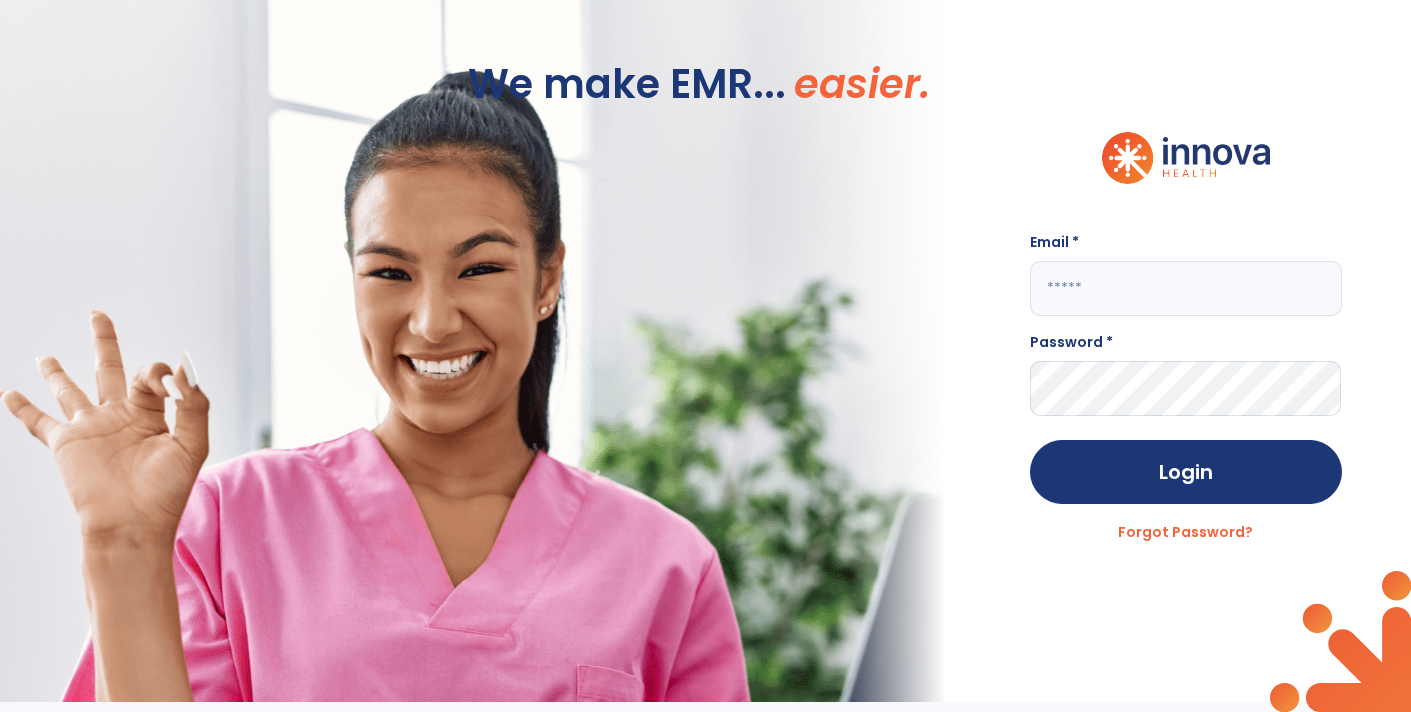 type on "**********" 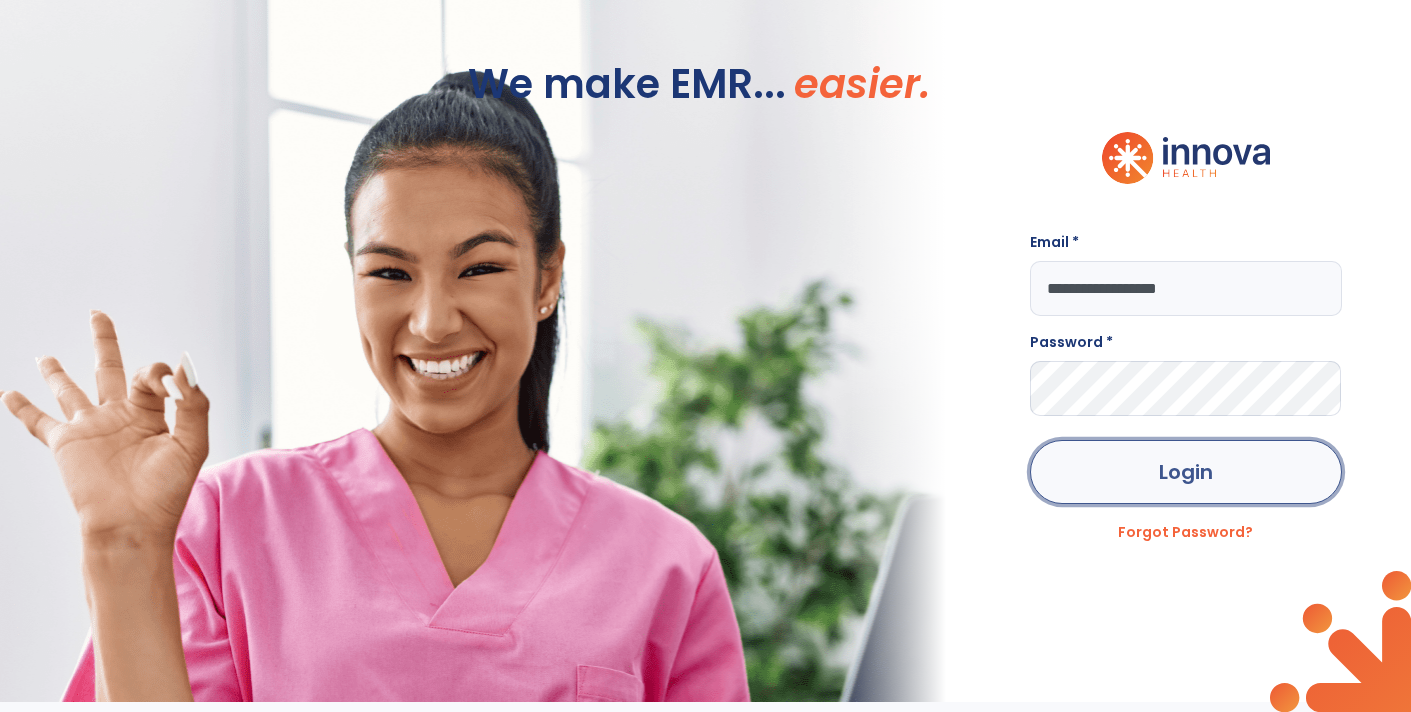 click on "Login" 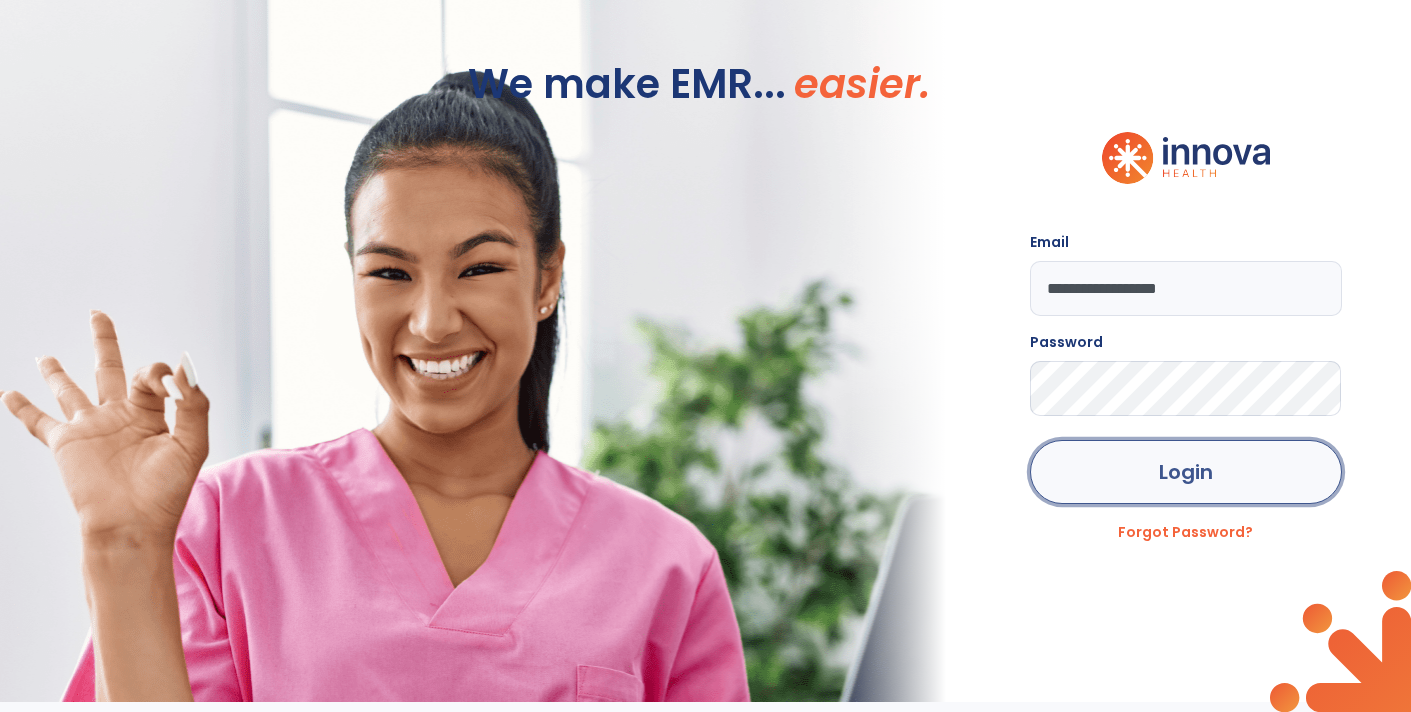 click on "Login" 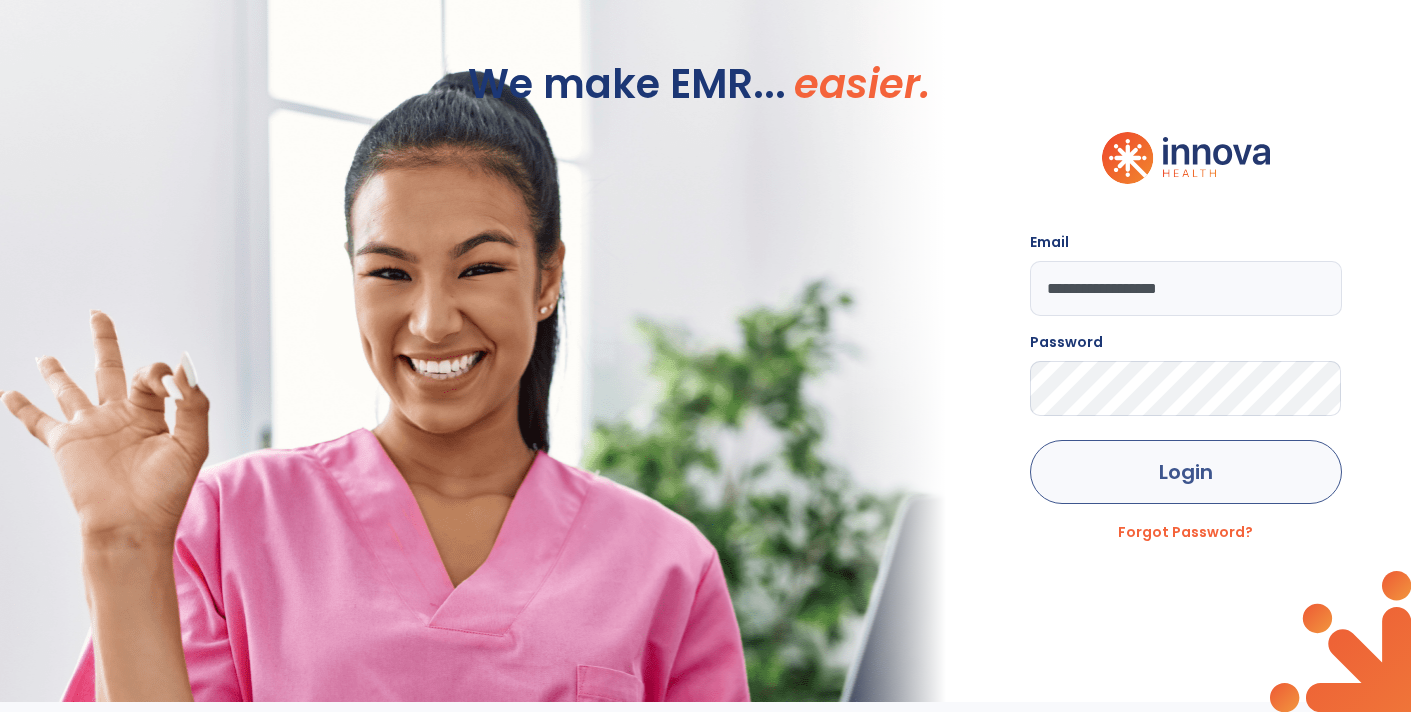 click on "Login" 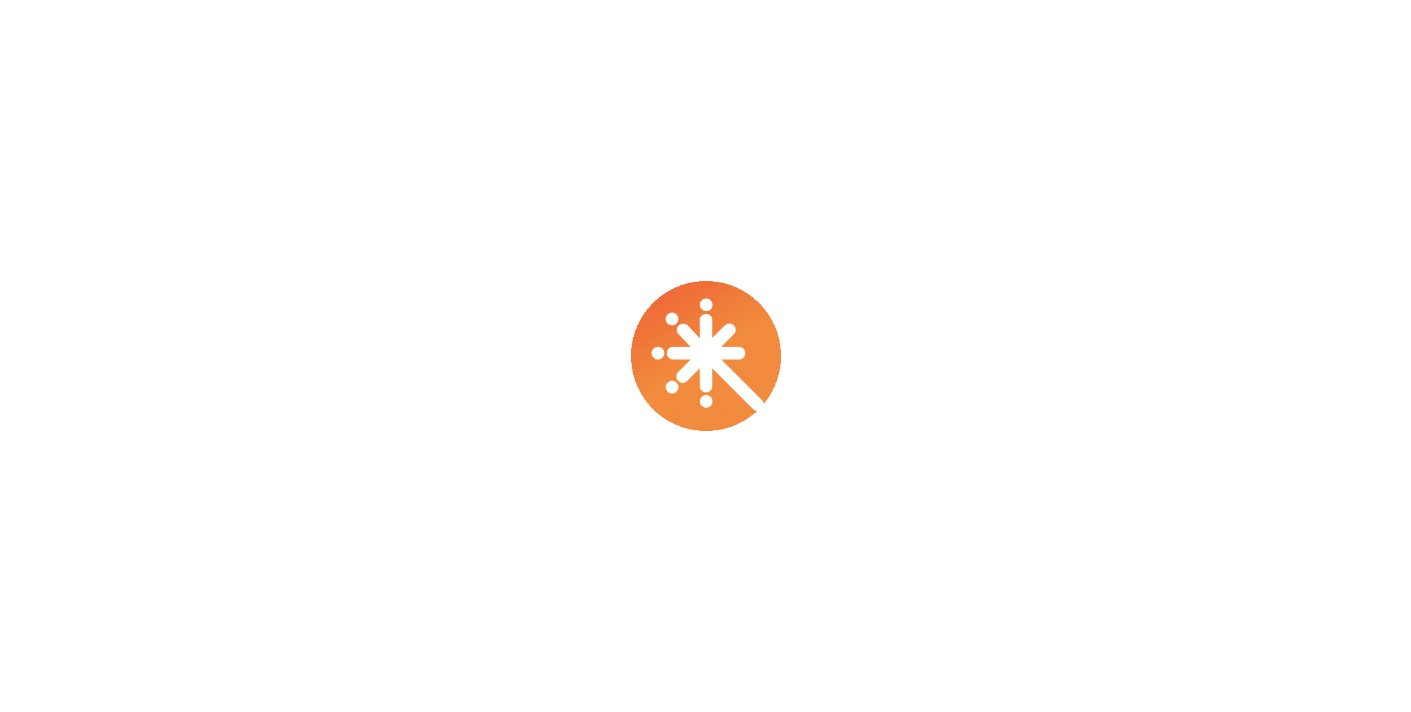 scroll, scrollTop: 0, scrollLeft: 0, axis: both 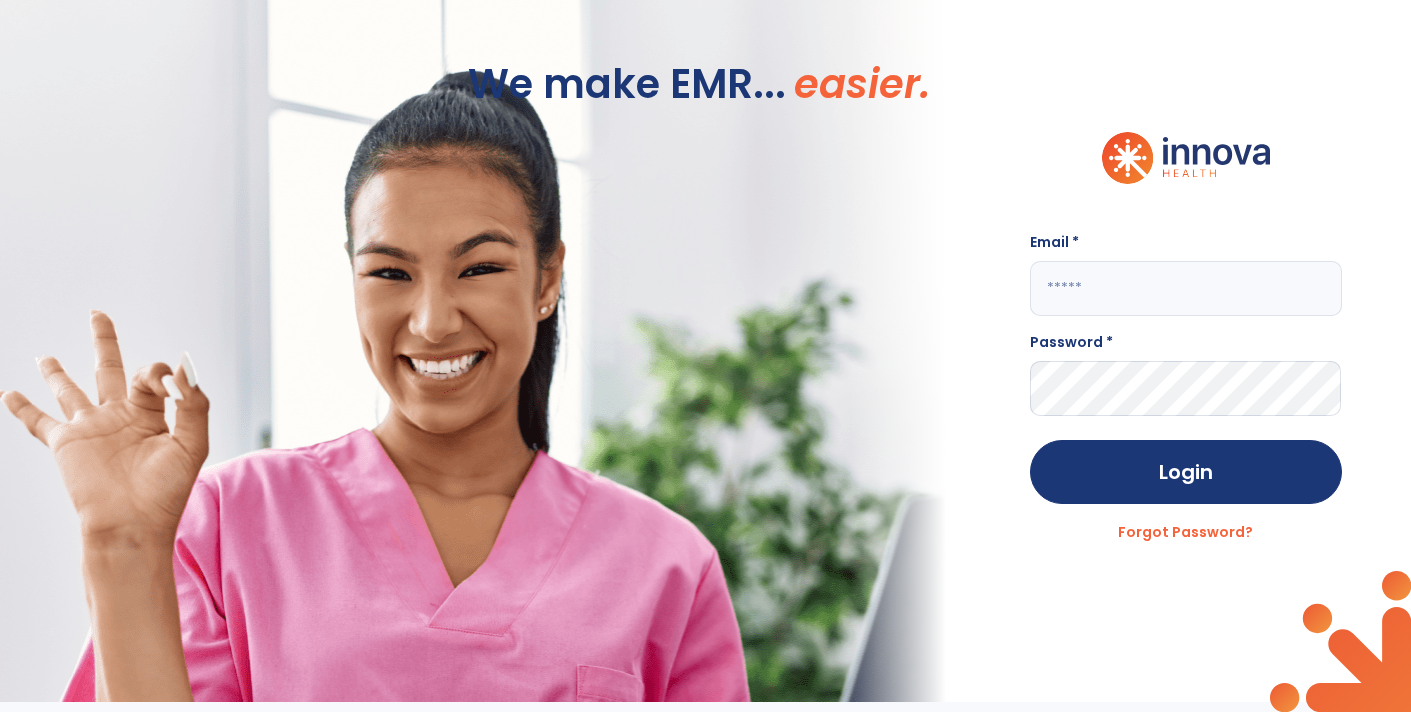 type on "**********" 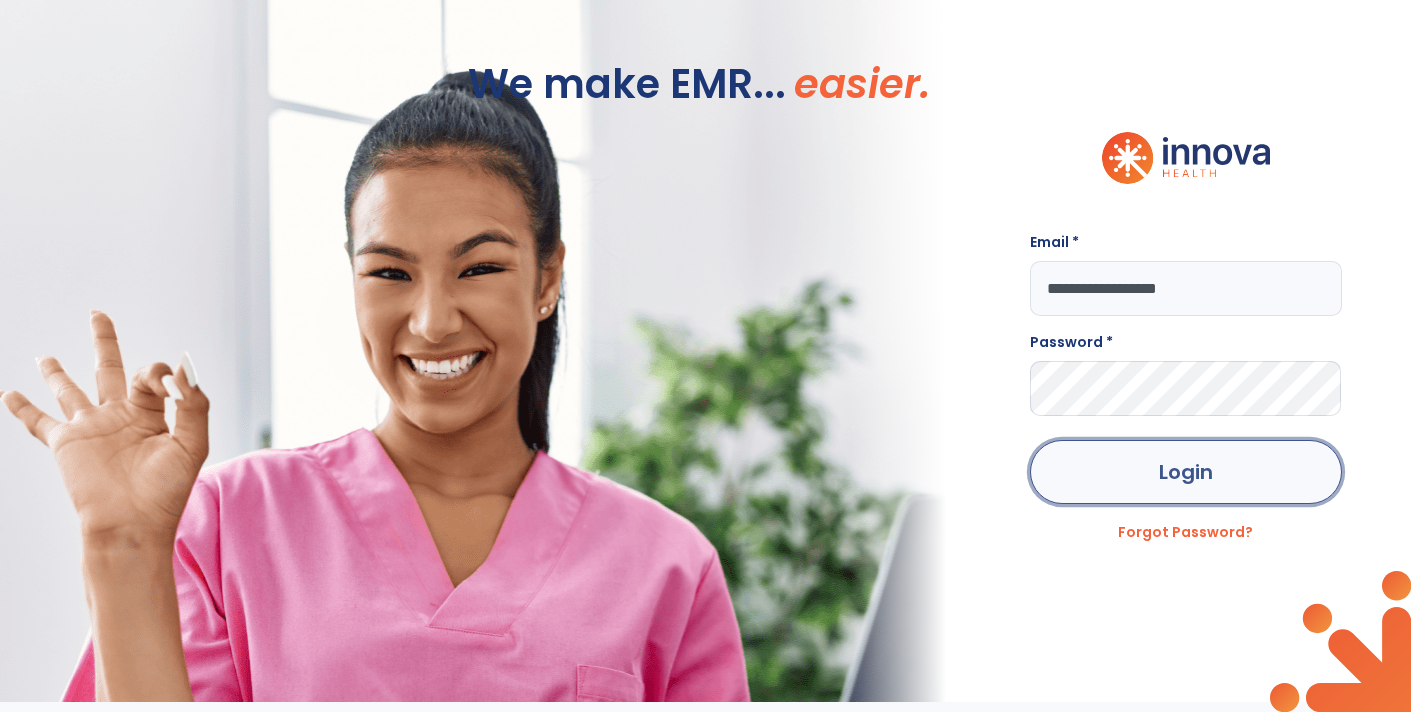 click on "Login" 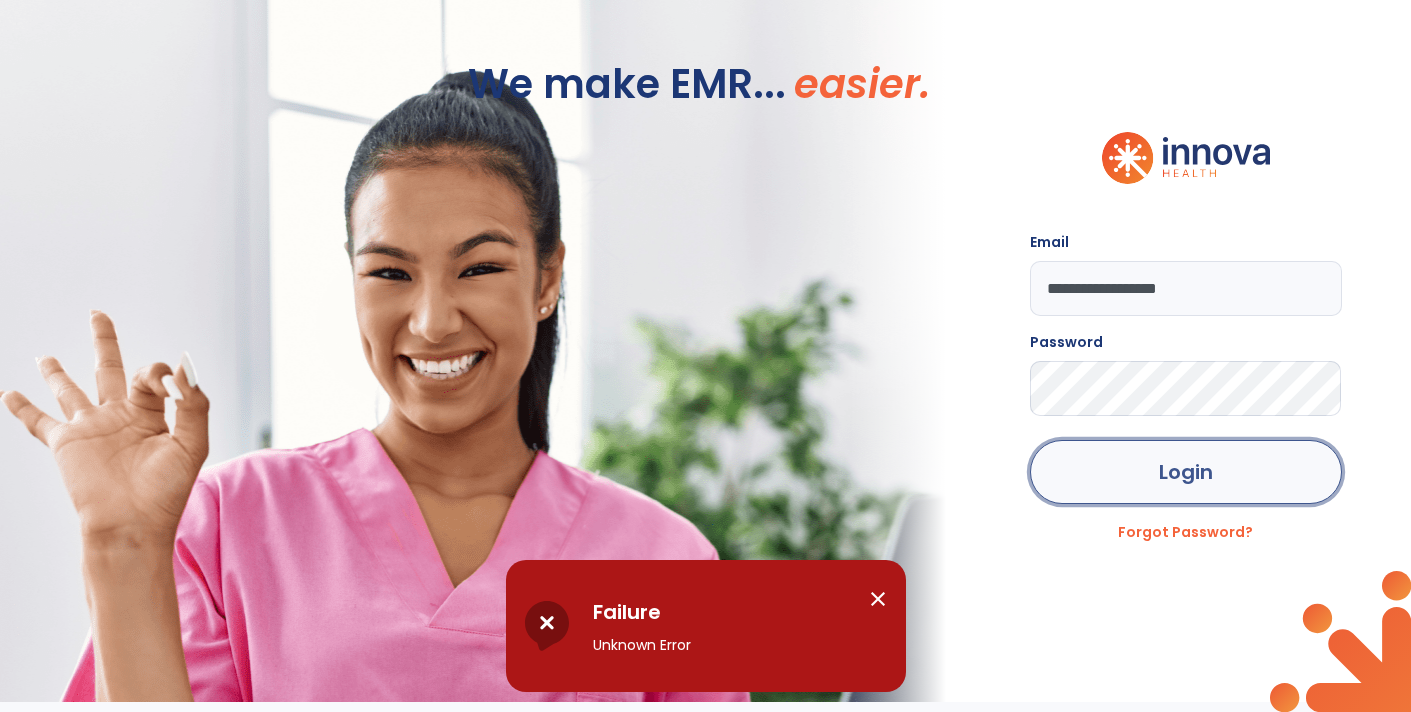 click on "Login" 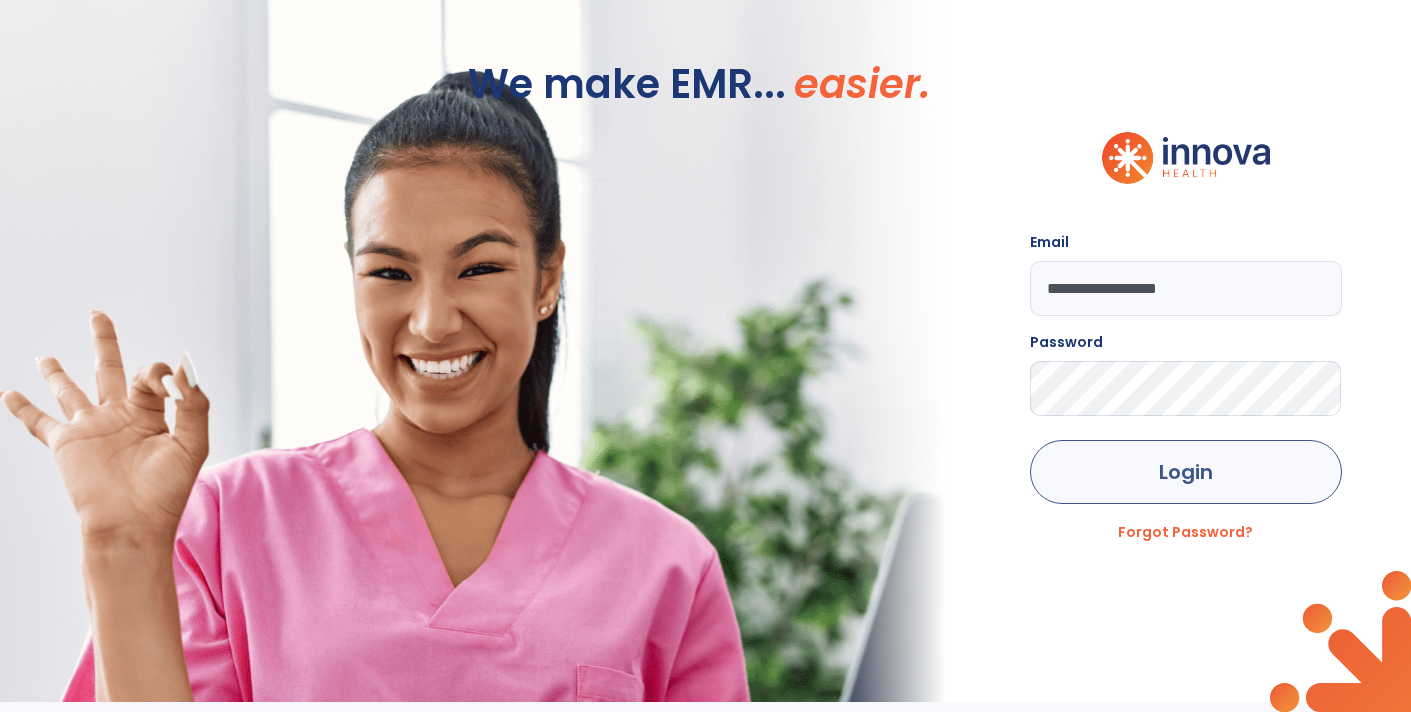 click on "Login" 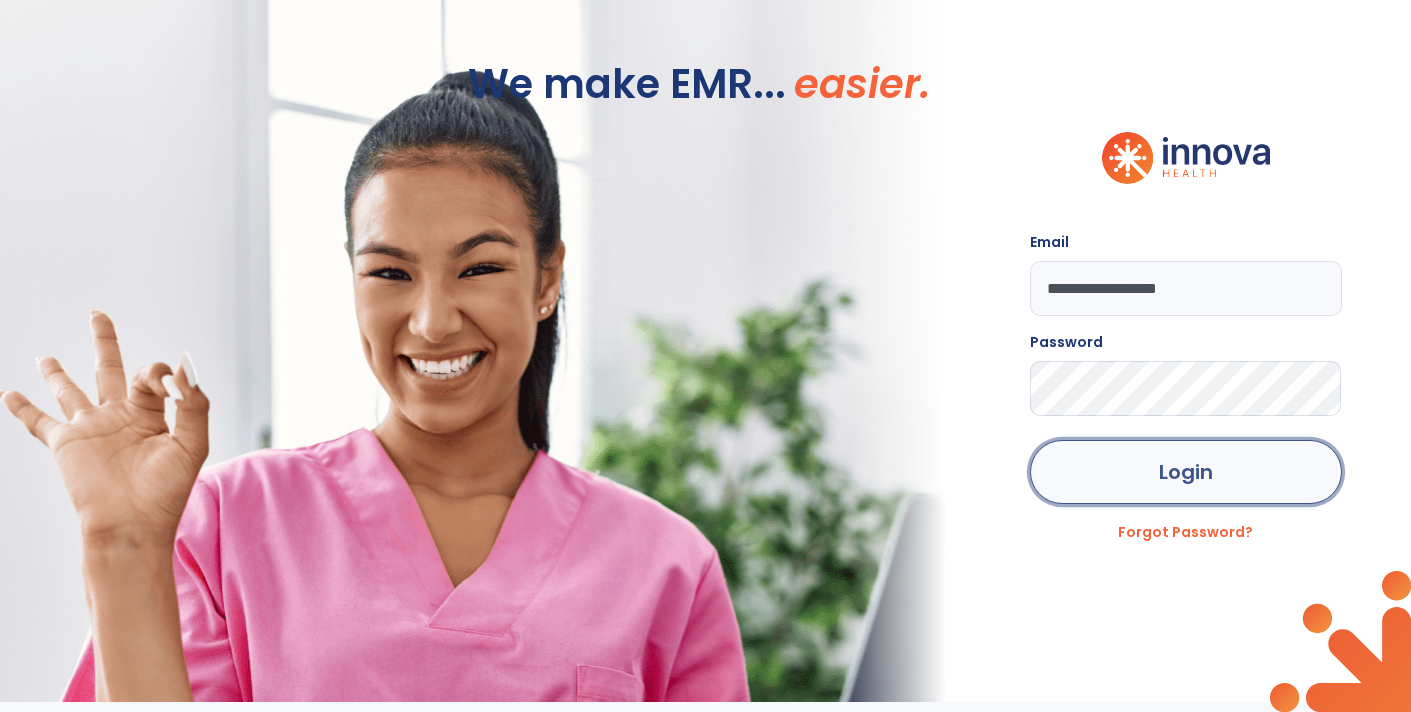 click on "Login" 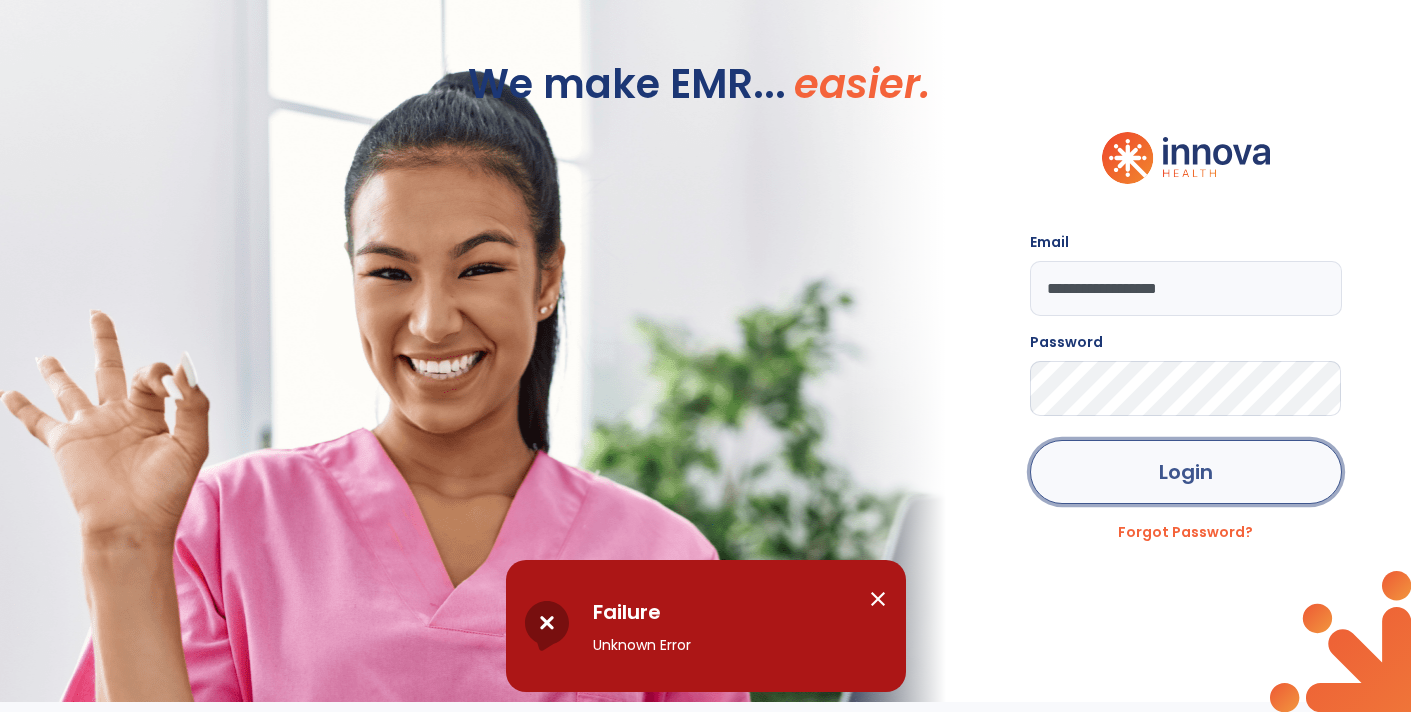 click on "Login" 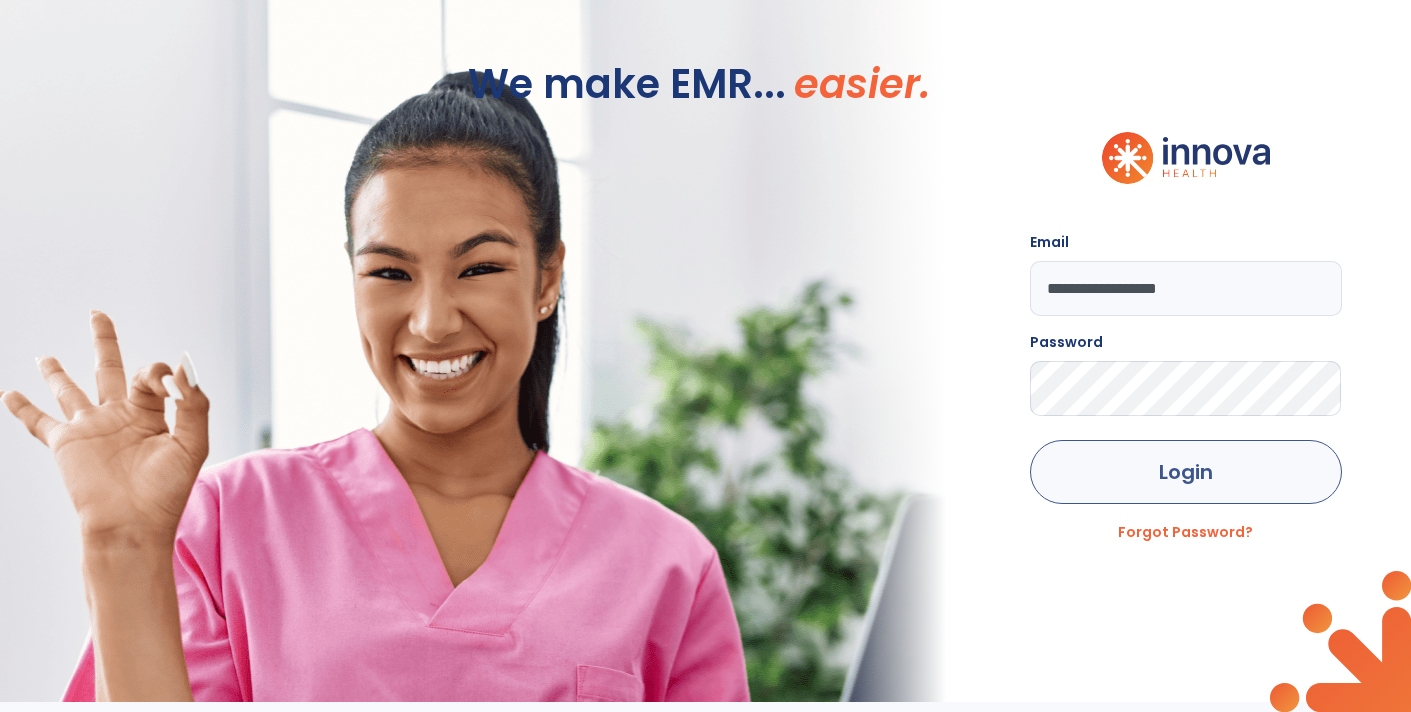 click on "Login" 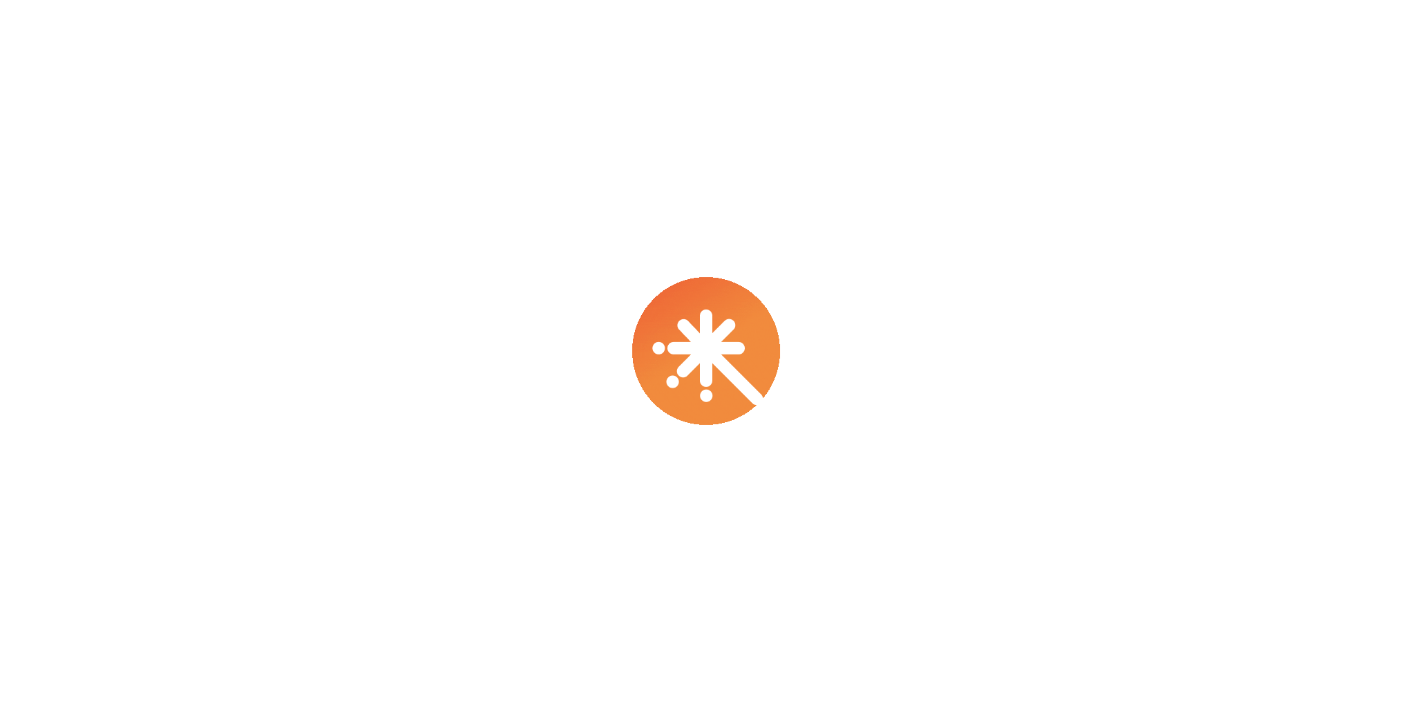 scroll, scrollTop: 0, scrollLeft: 0, axis: both 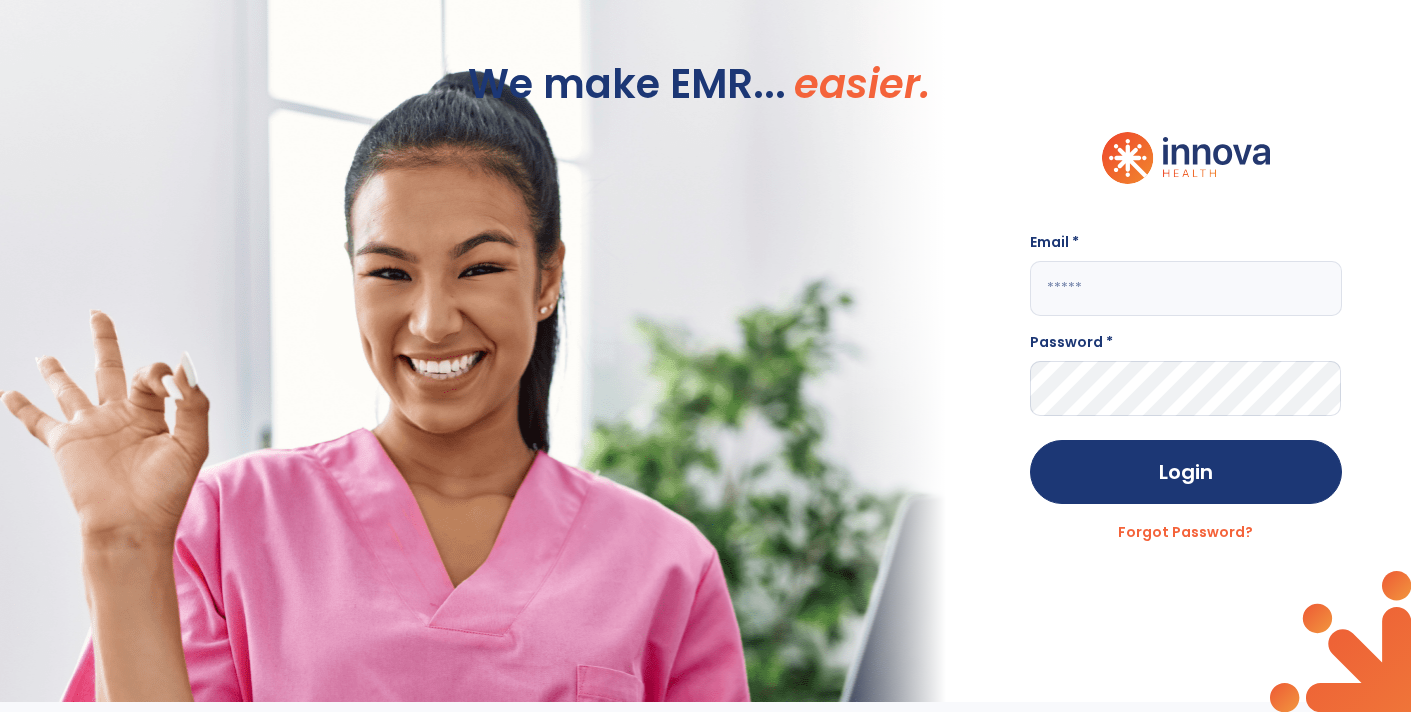 type on "**********" 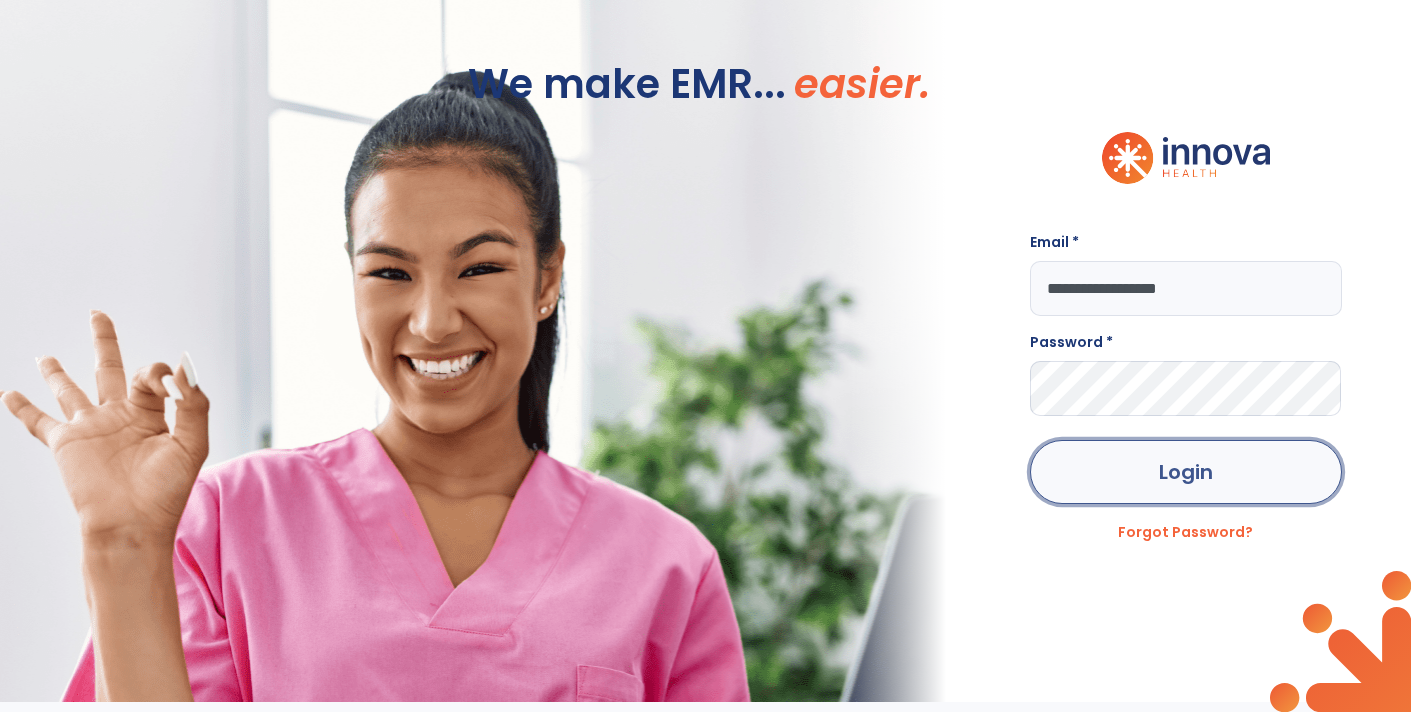 click on "Login" 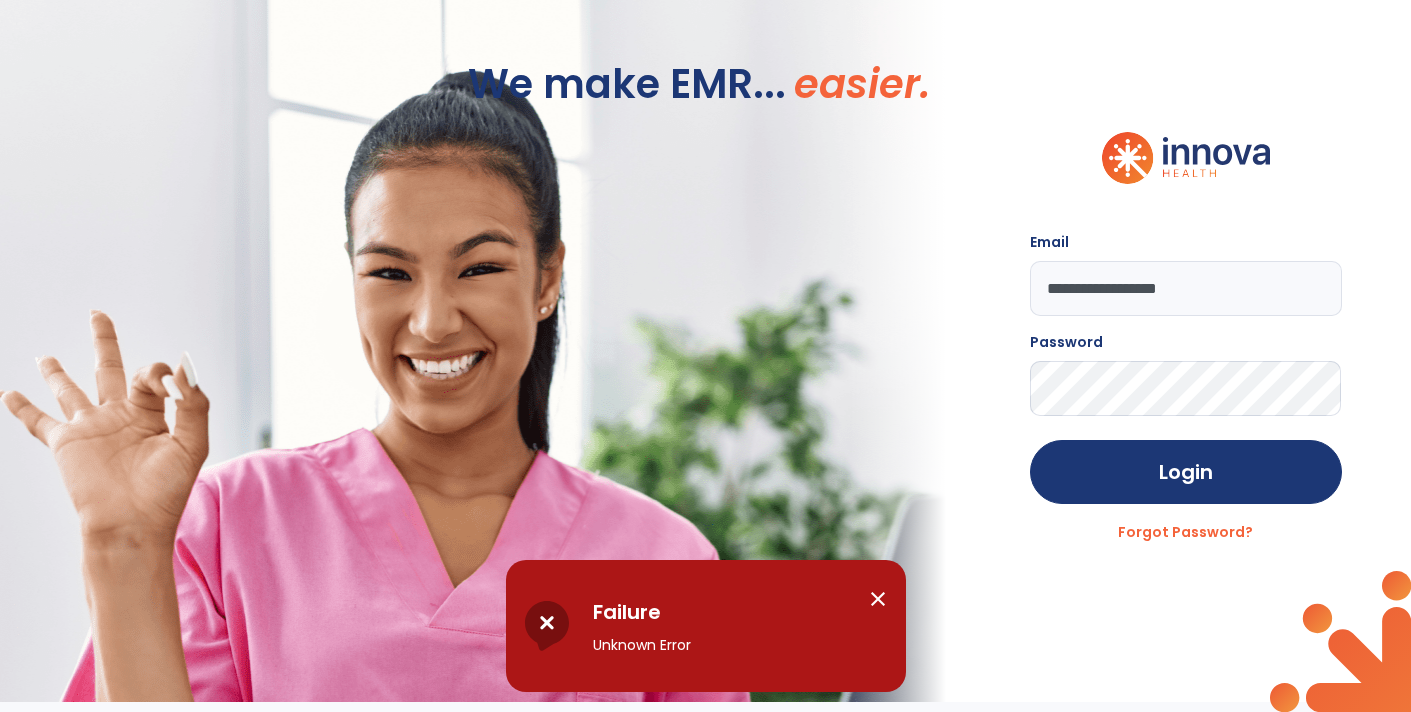 click on "close" at bounding box center (878, 599) 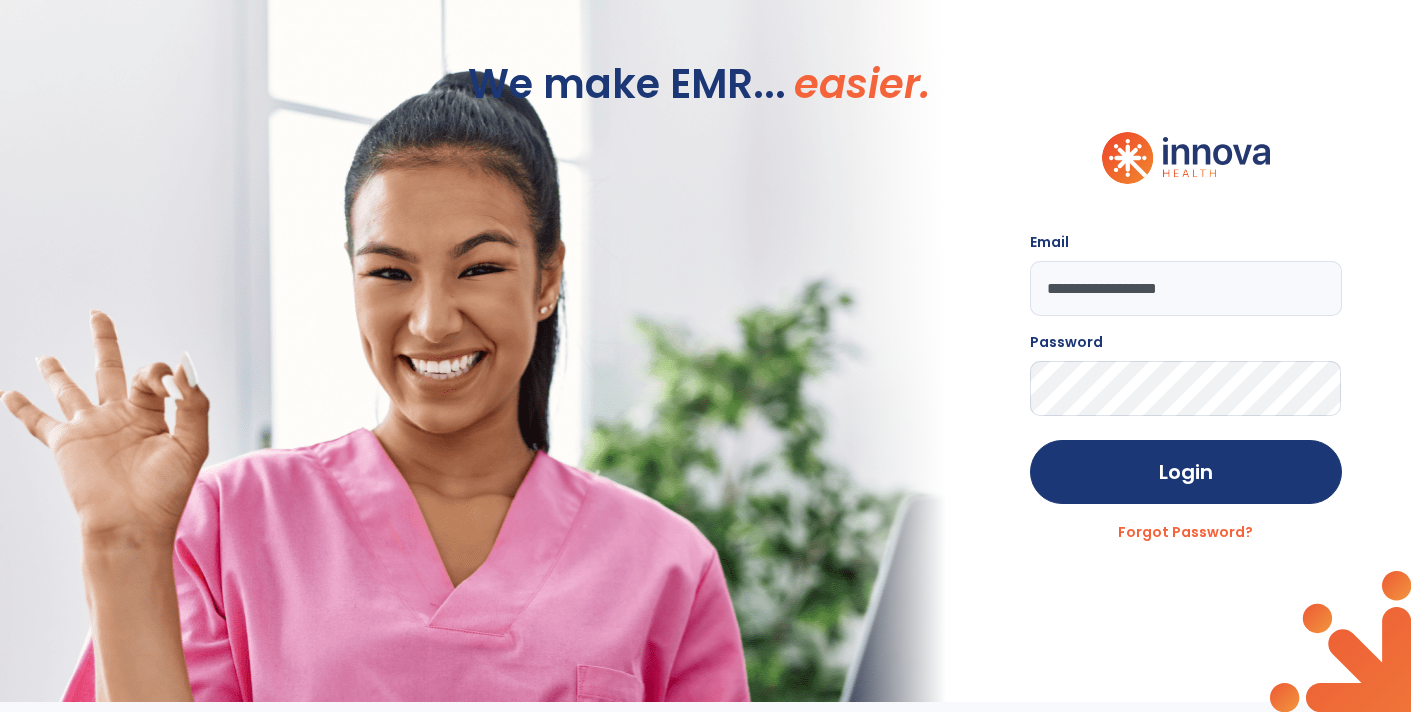 click on "Login" 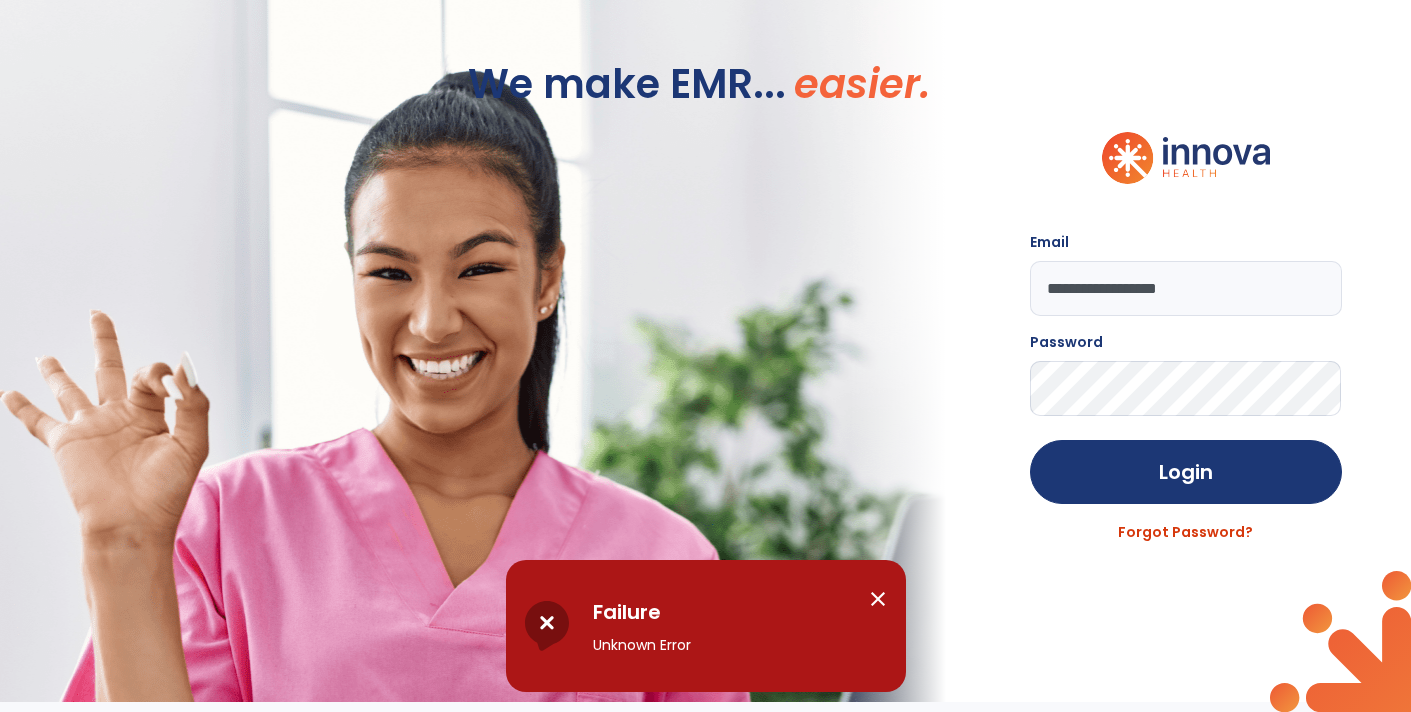 click on "Forgot Password?" 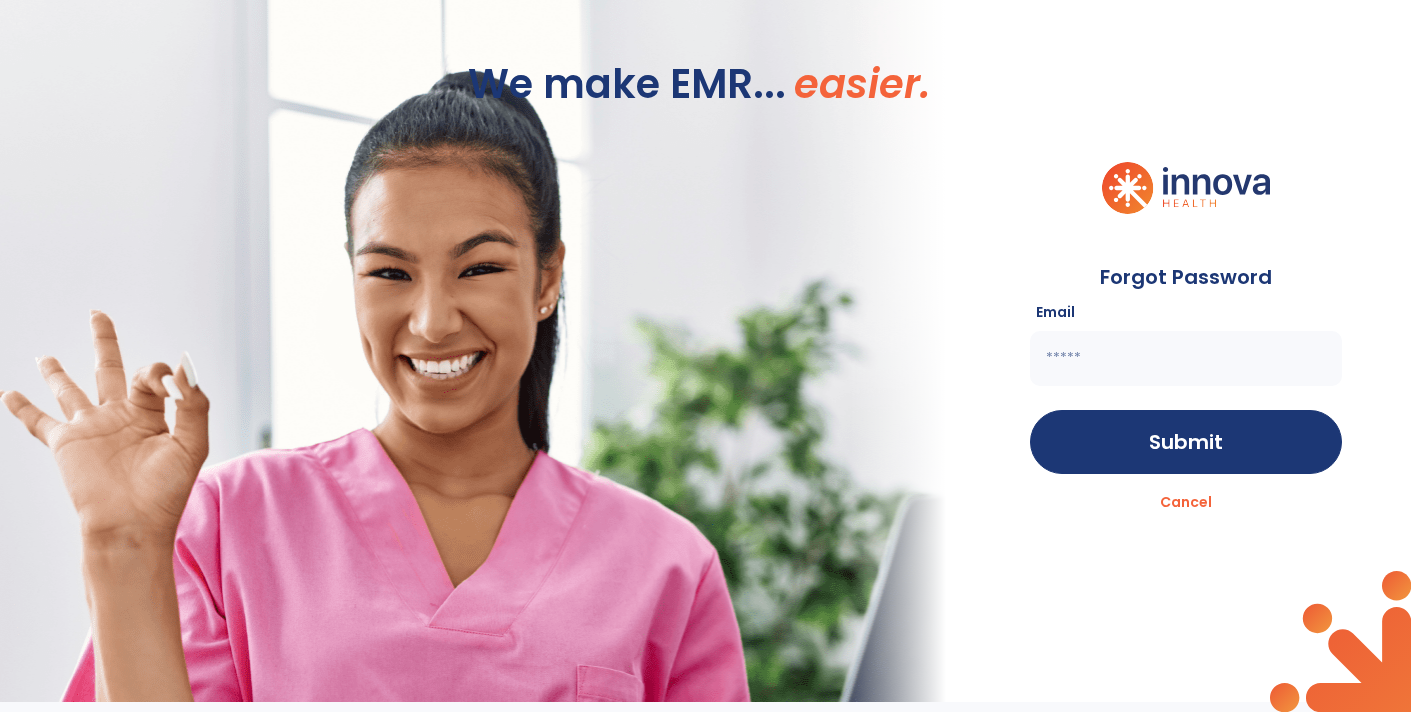 click 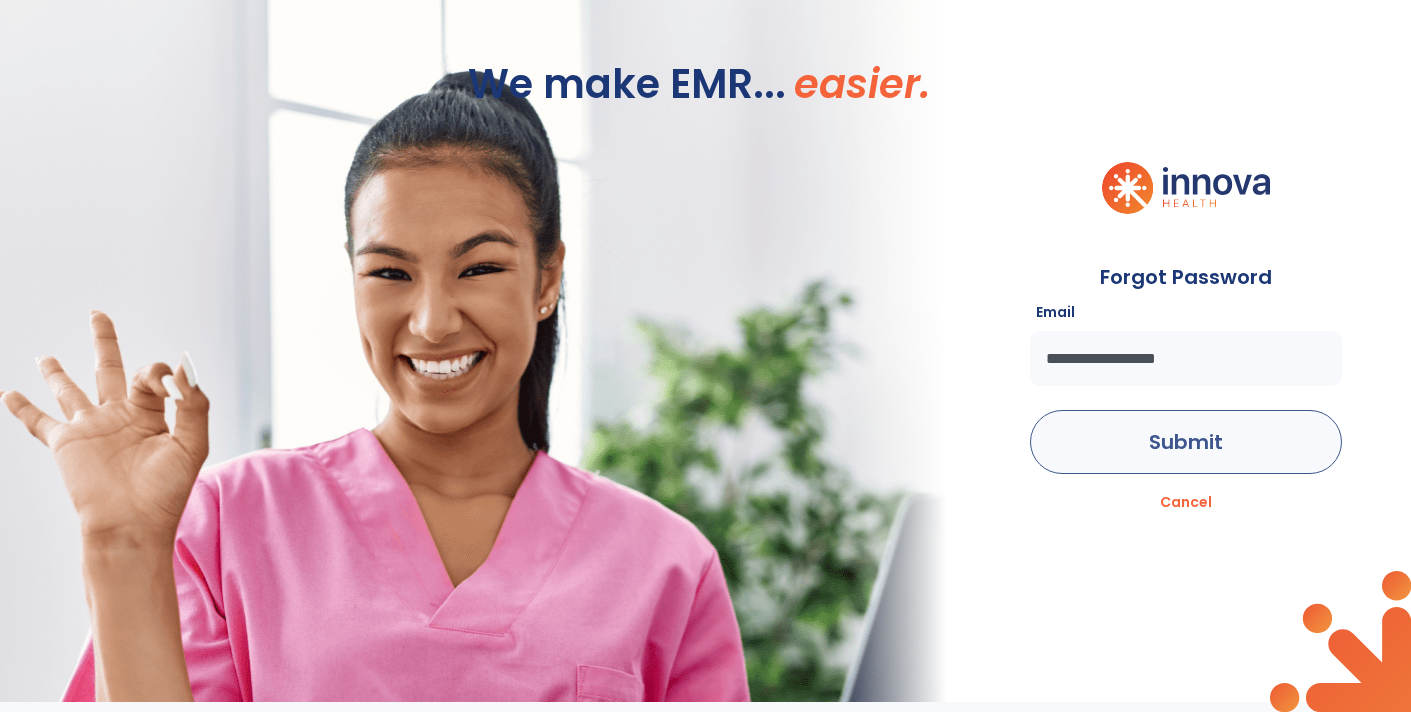 type on "**********" 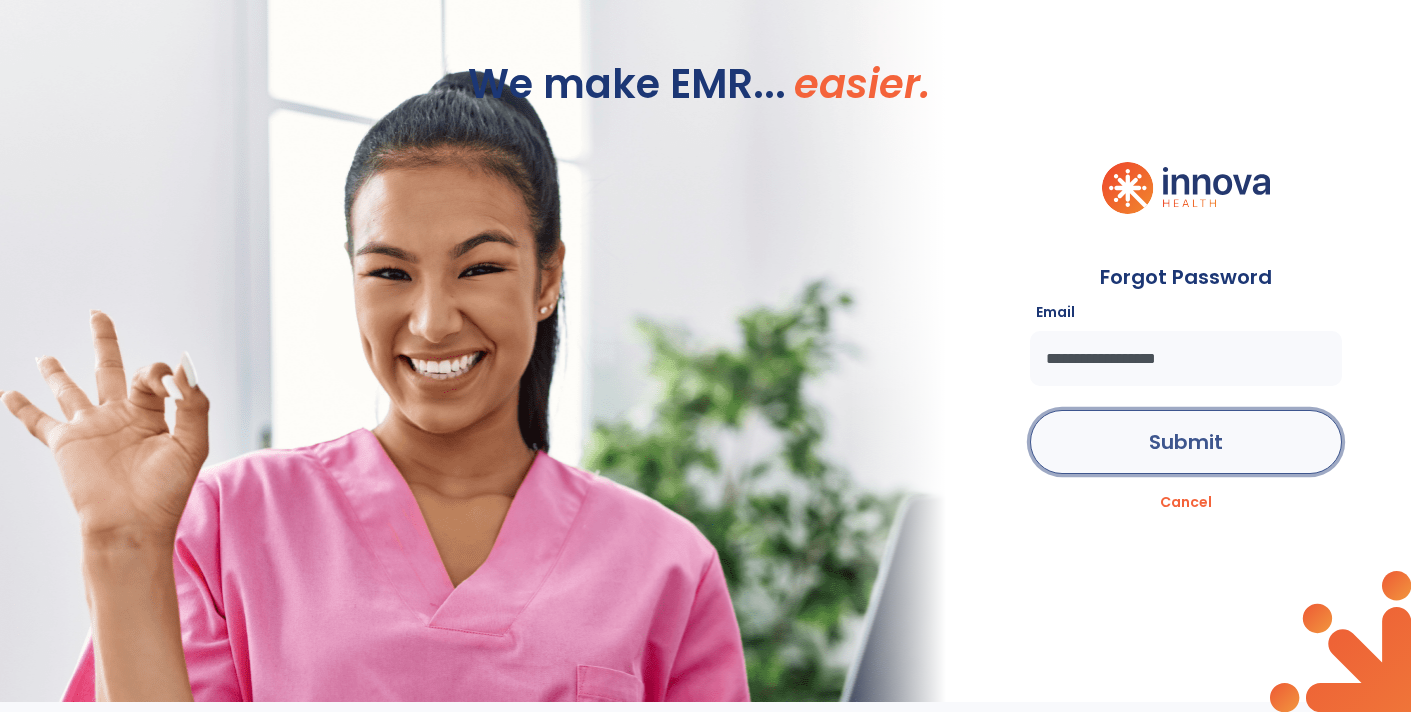 click on "Submit" 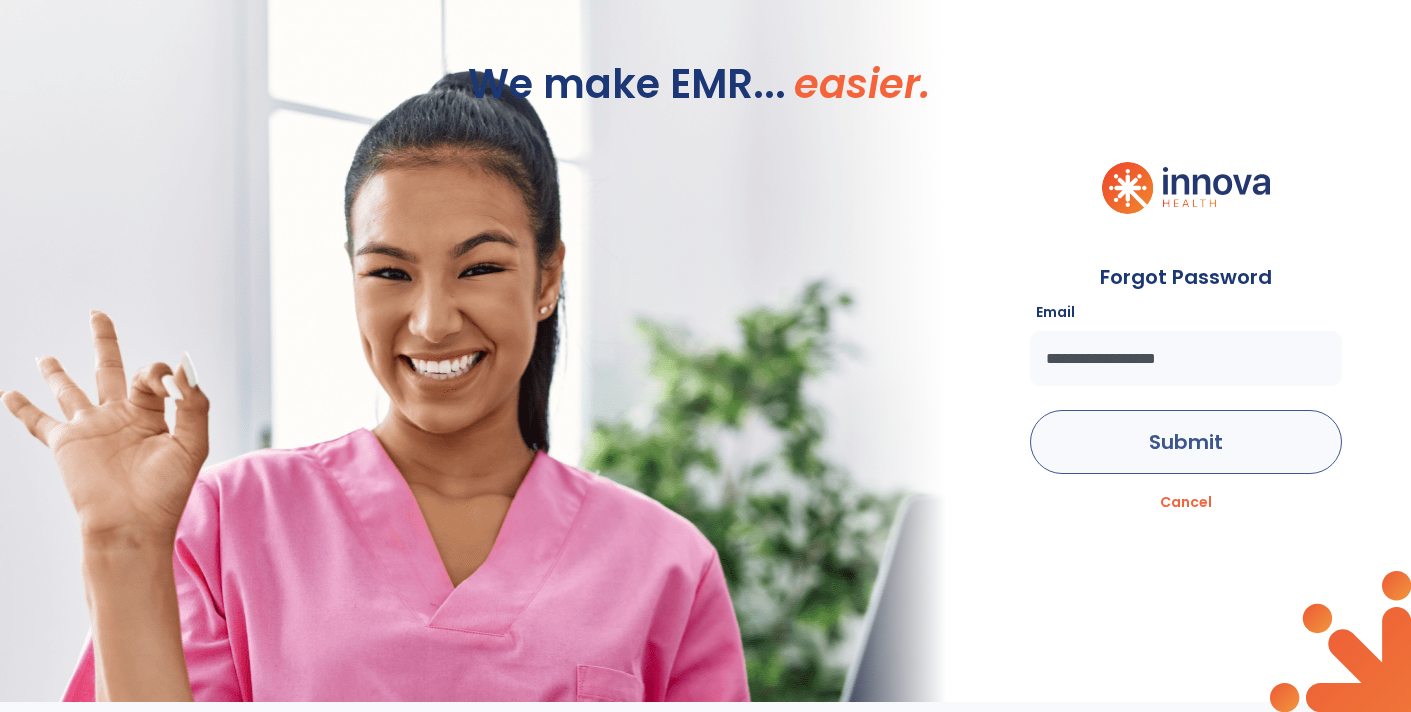 click on "Submit" 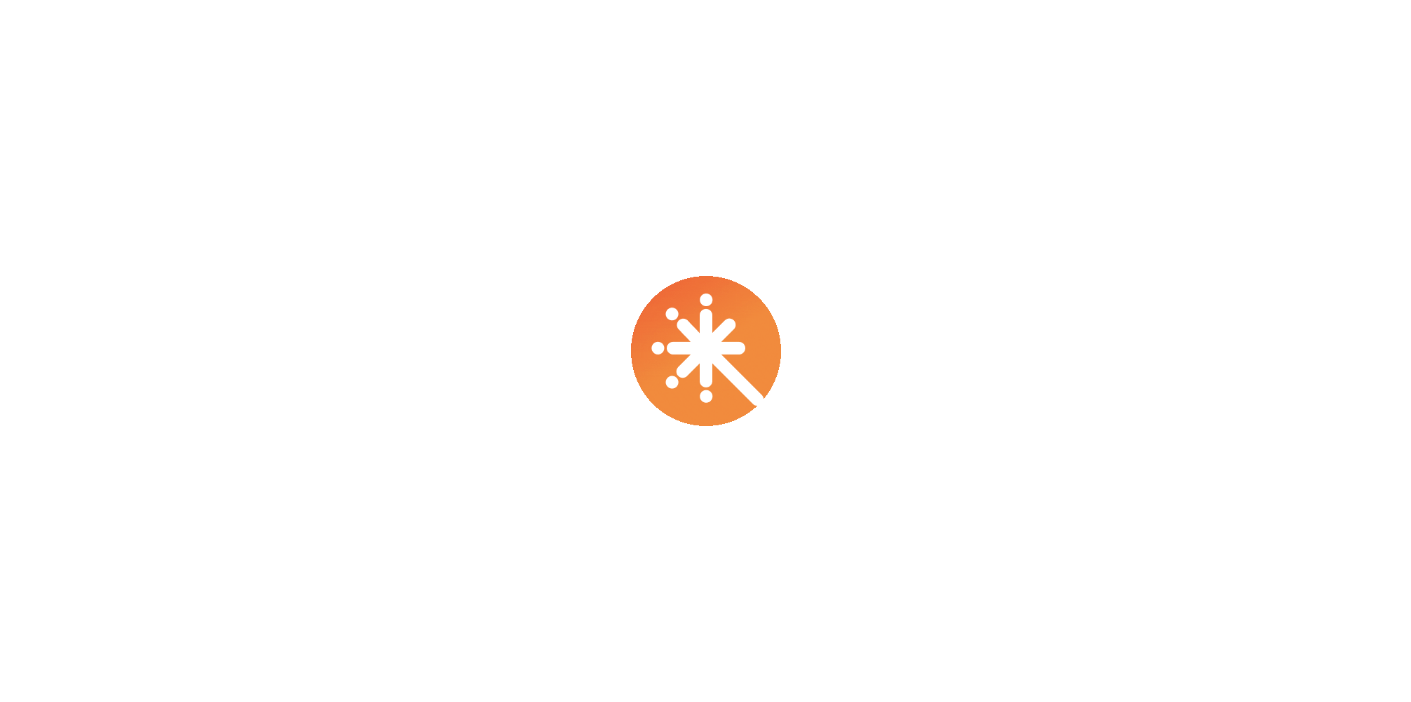 scroll, scrollTop: 0, scrollLeft: 0, axis: both 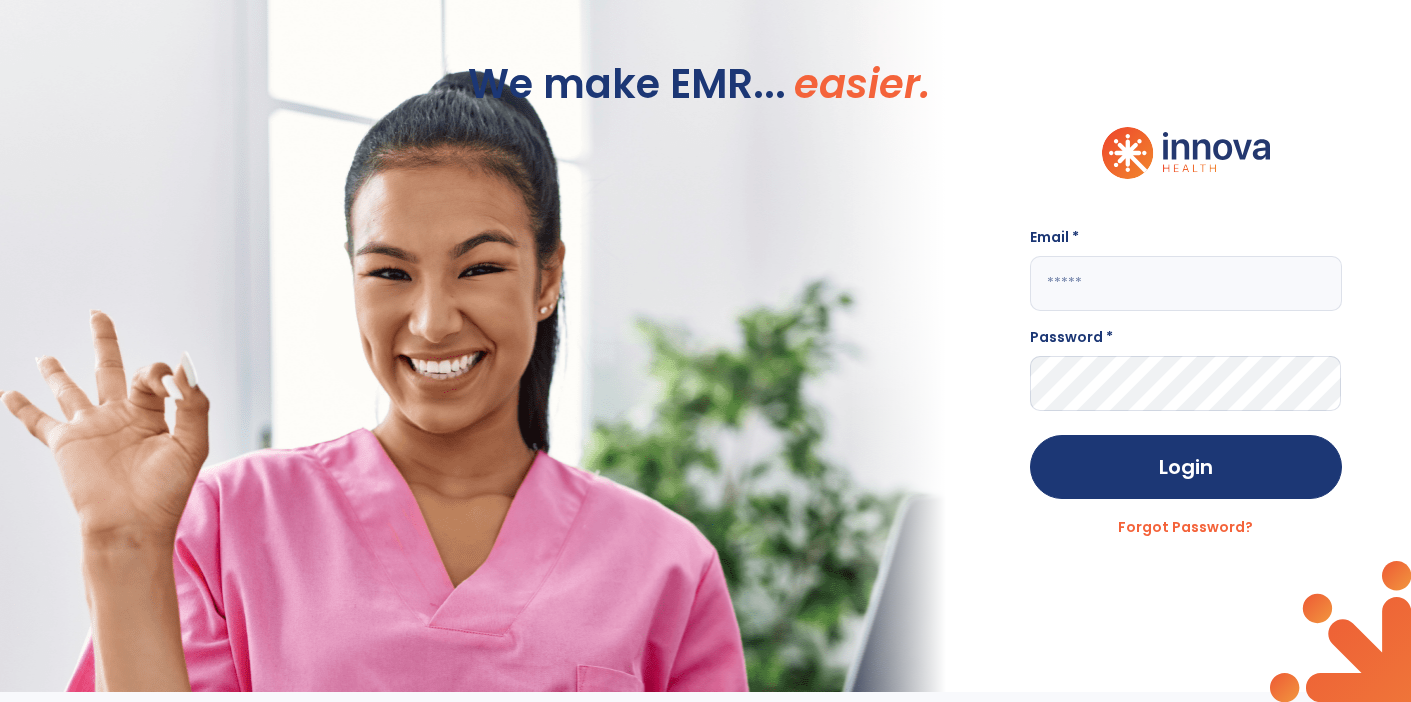 type on "**********" 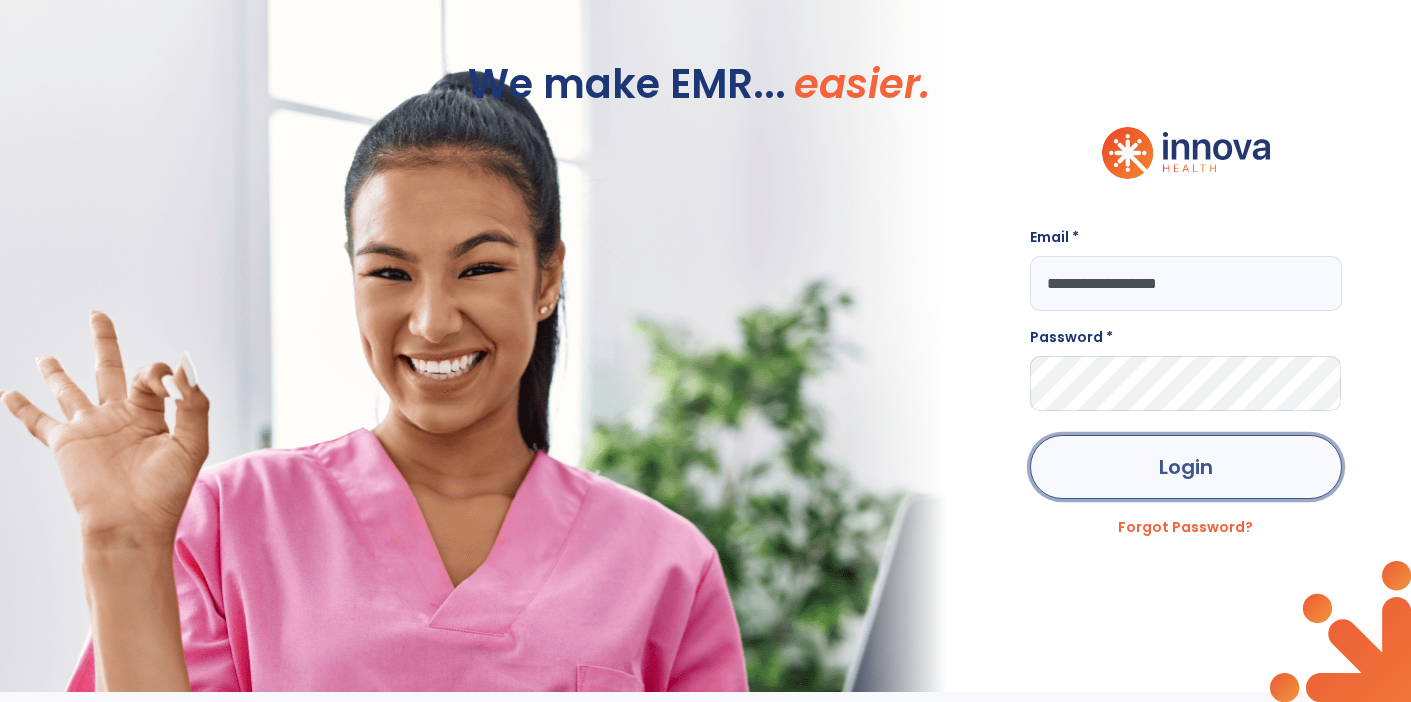 click on "Login" 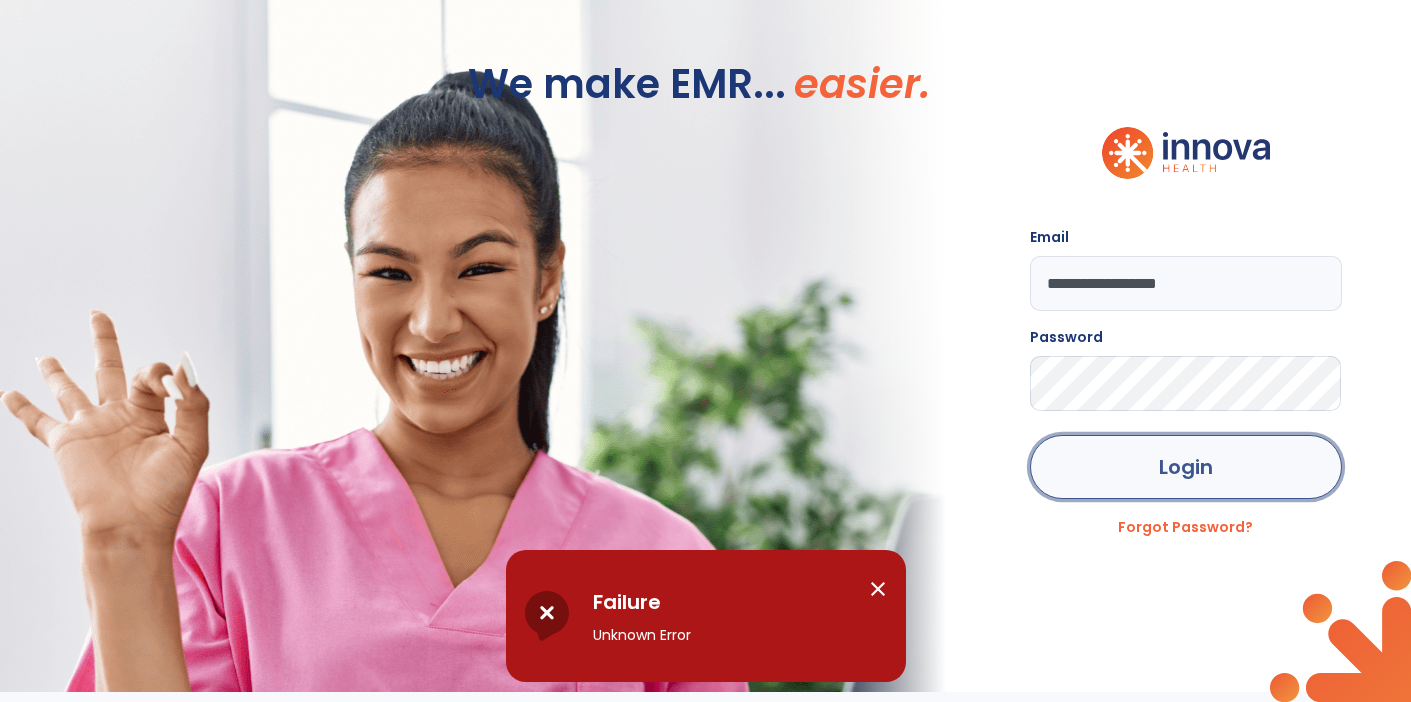 click on "Login" 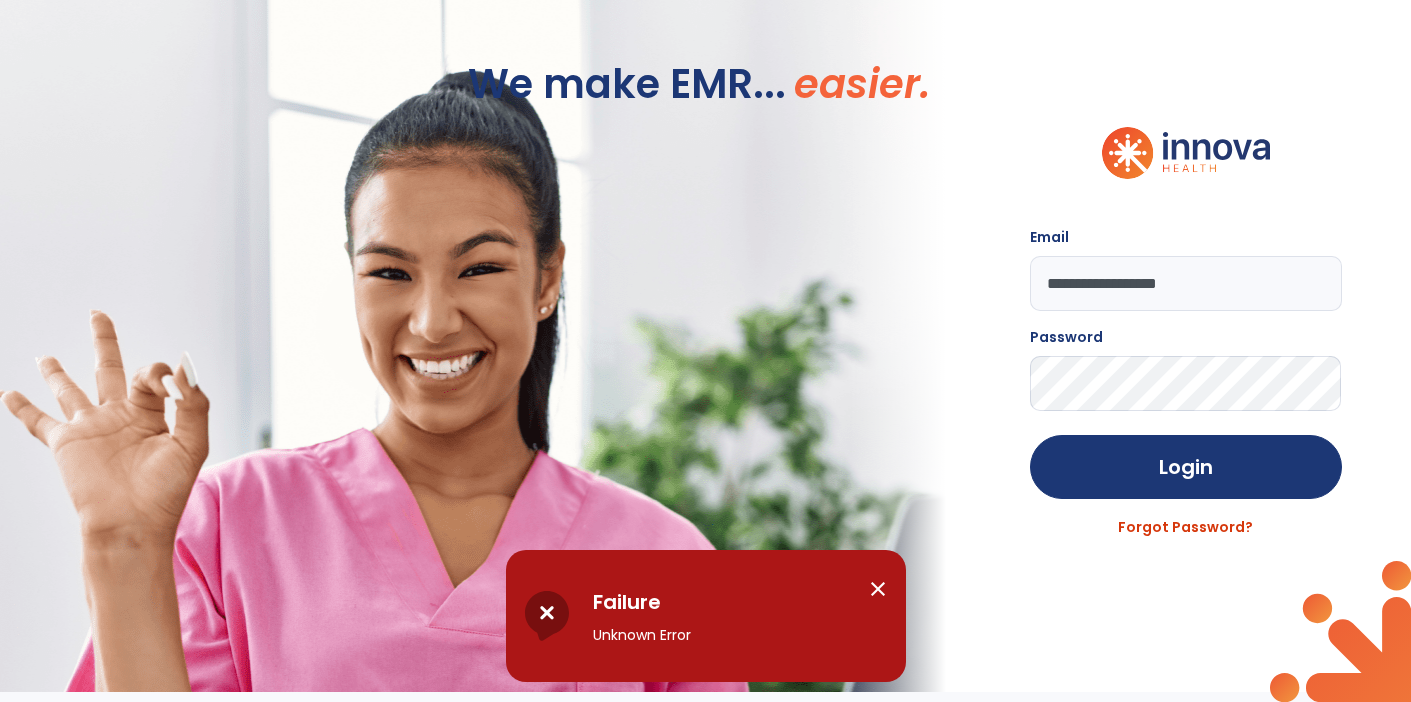 click on "Forgot Password?" 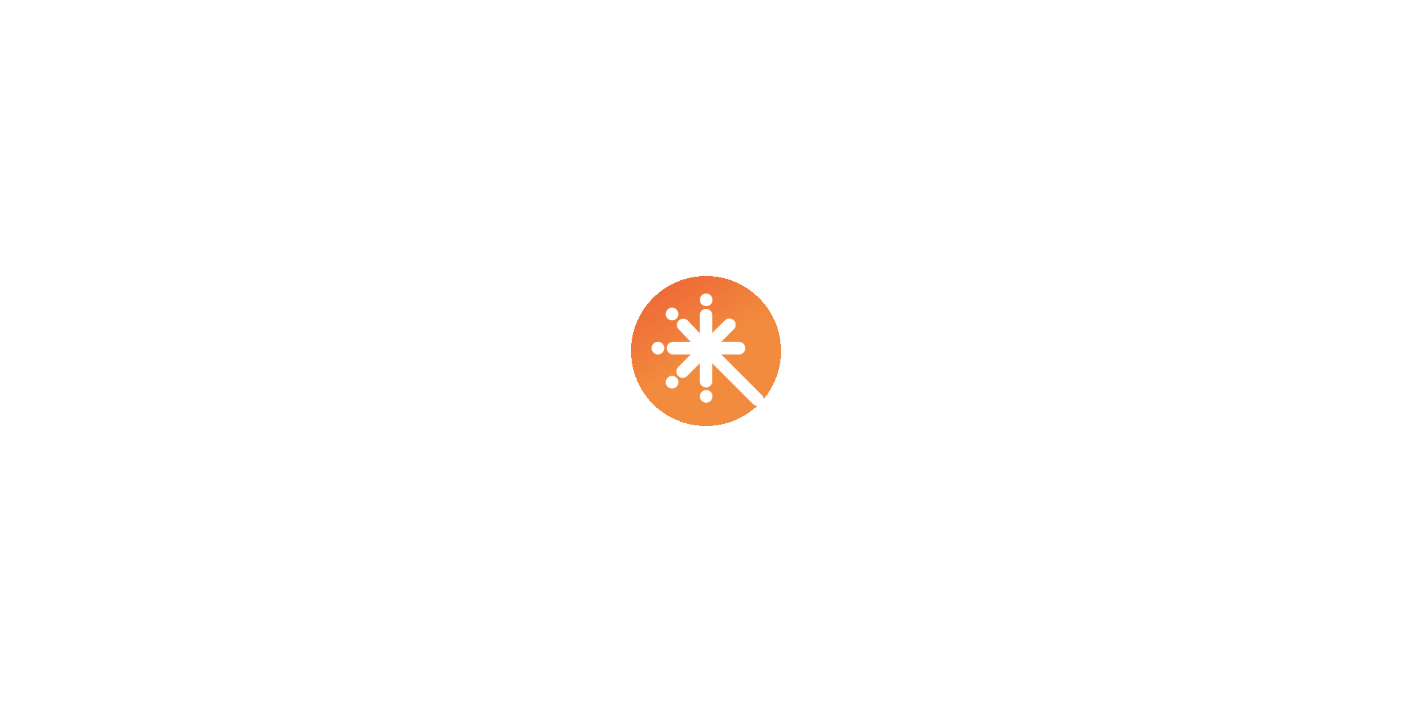 scroll, scrollTop: 0, scrollLeft: 0, axis: both 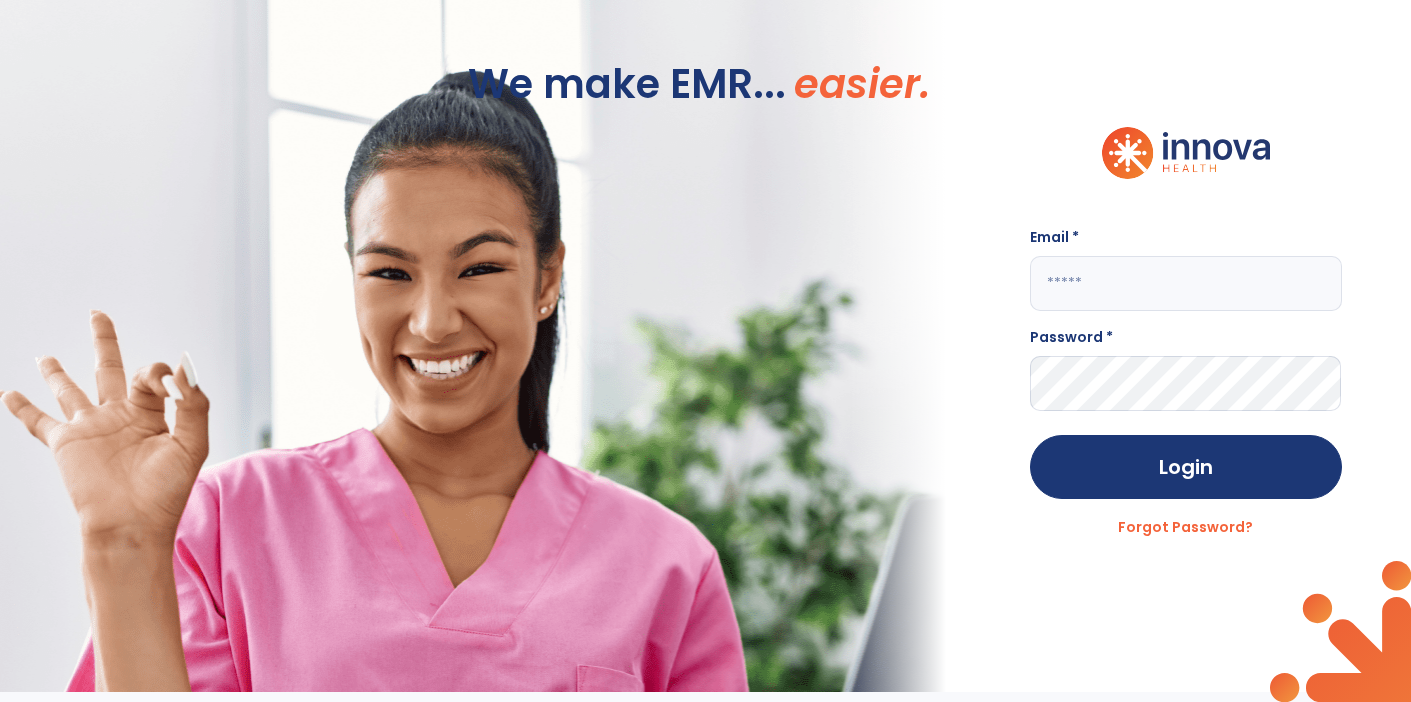 type on "**********" 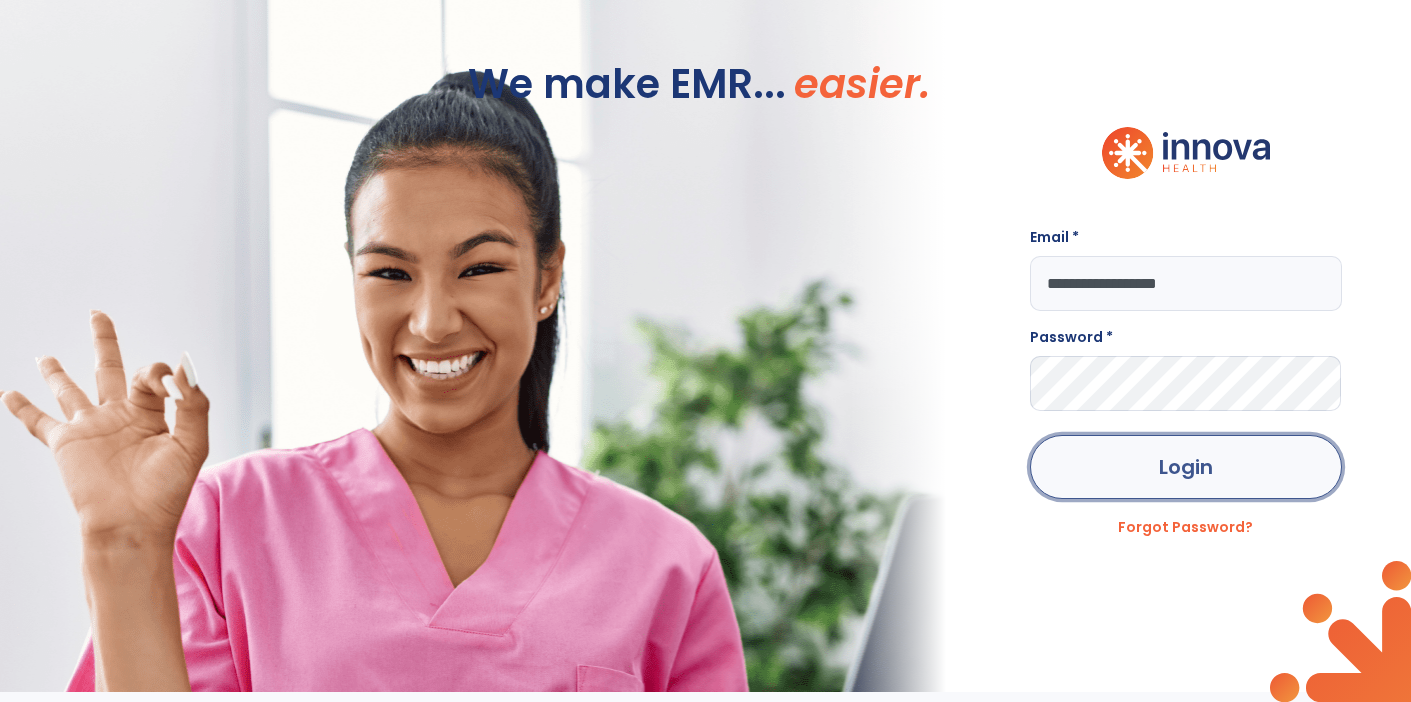 click on "Login" 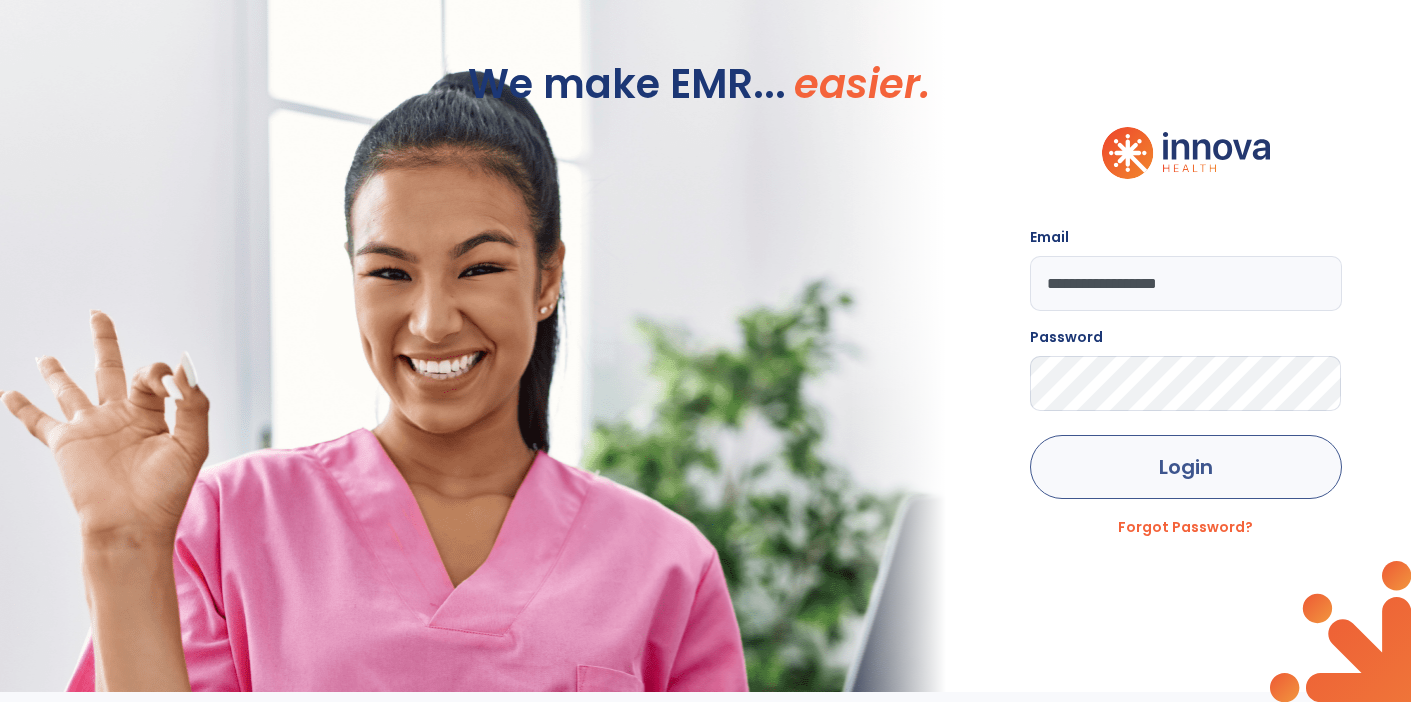 click on "Login" 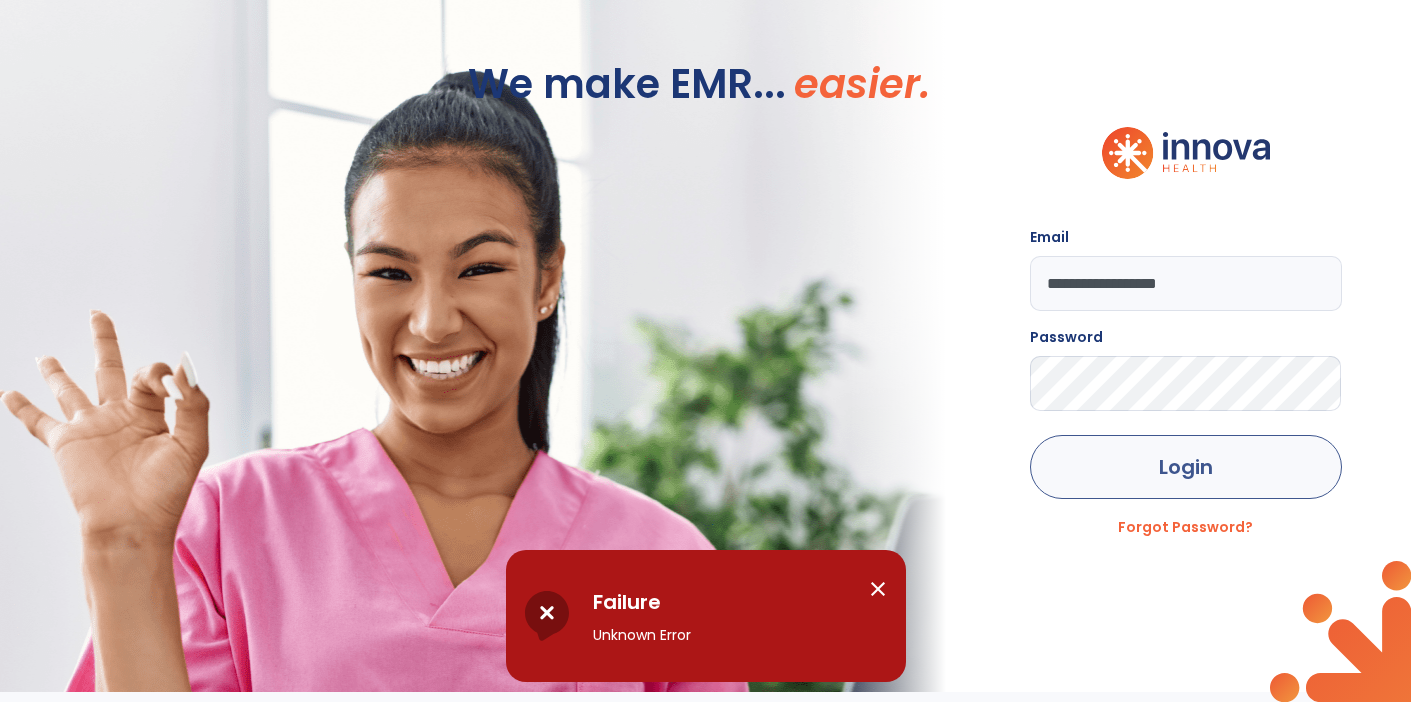 click on "Login" 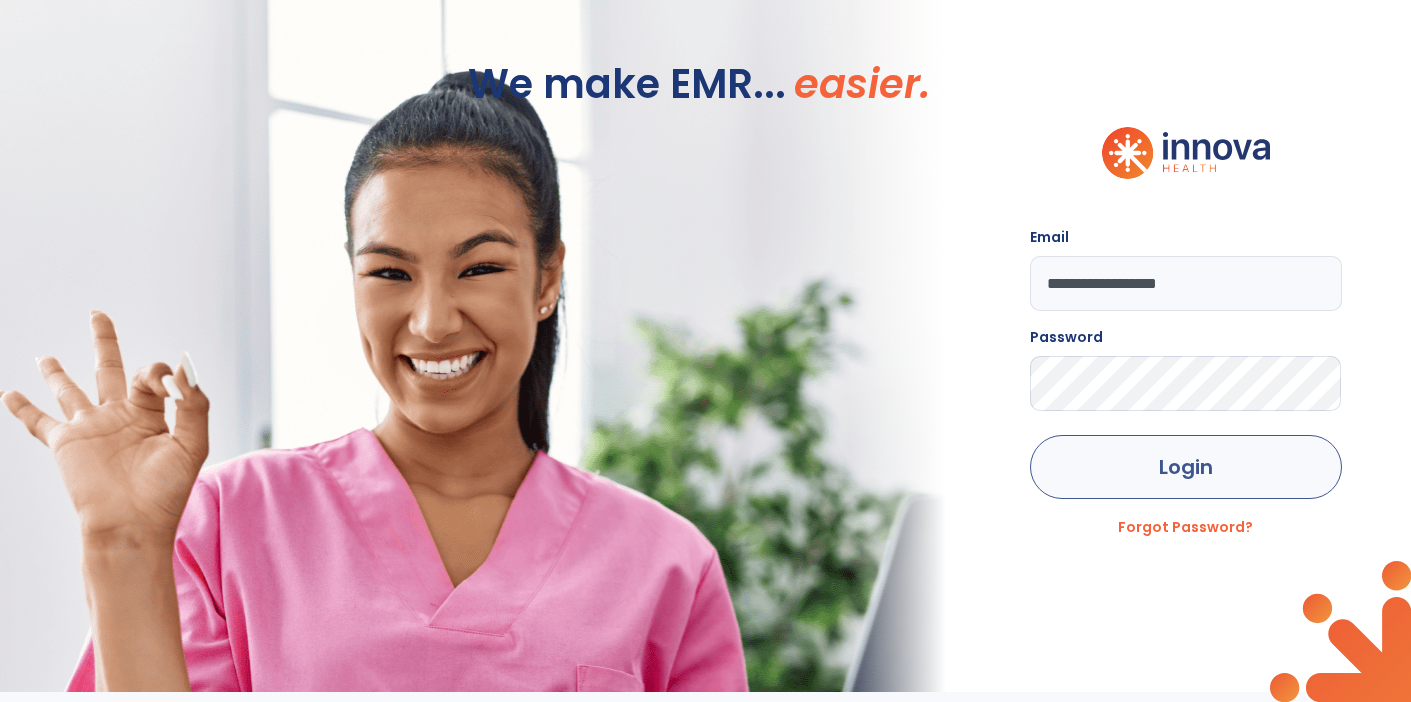 click on "Login" 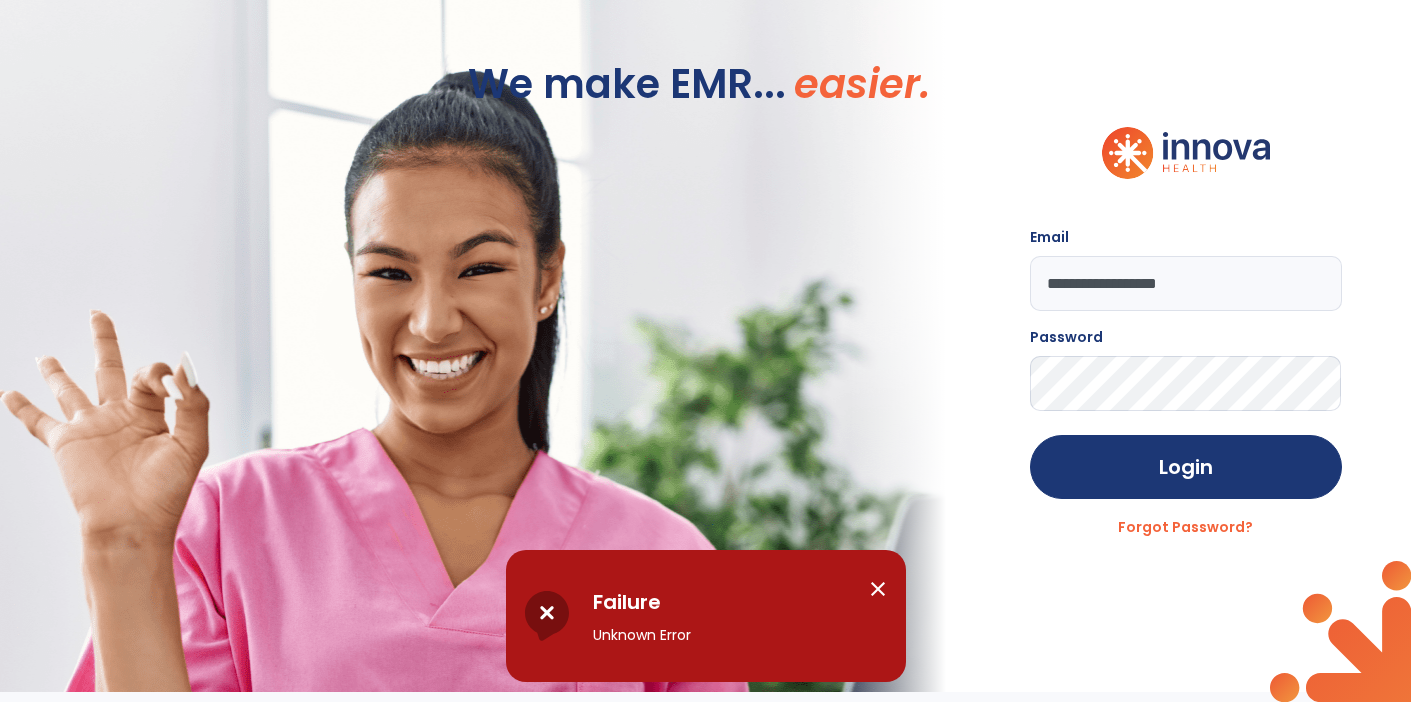 click on "close" at bounding box center (878, 589) 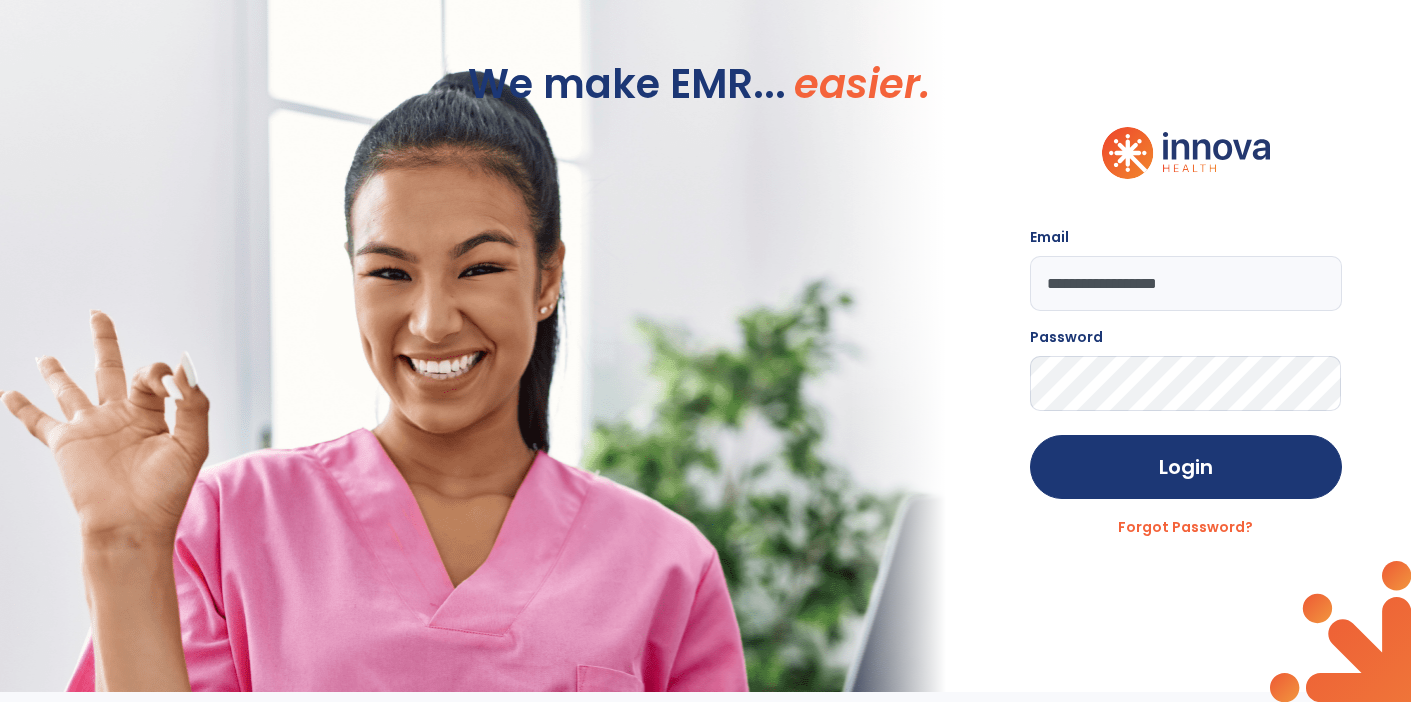 click on "Login" 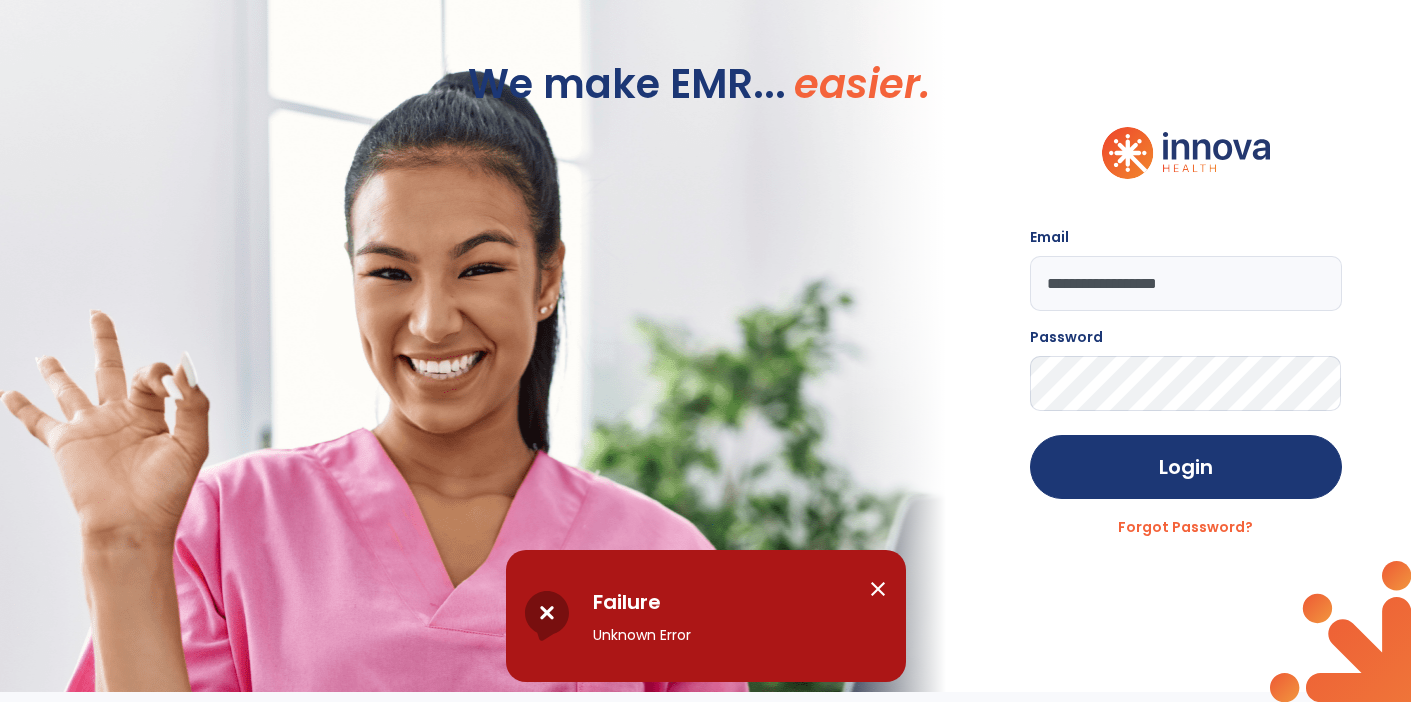 click on "Login" 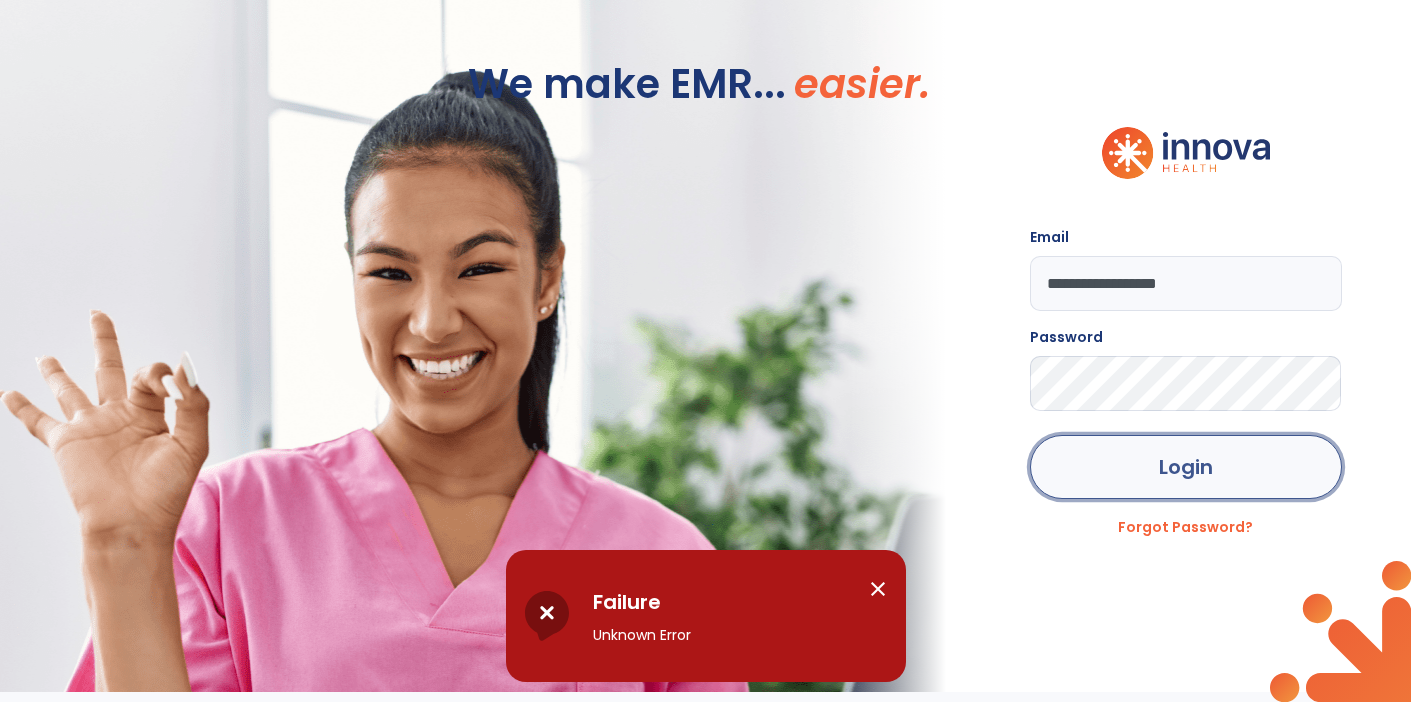 click on "Login" 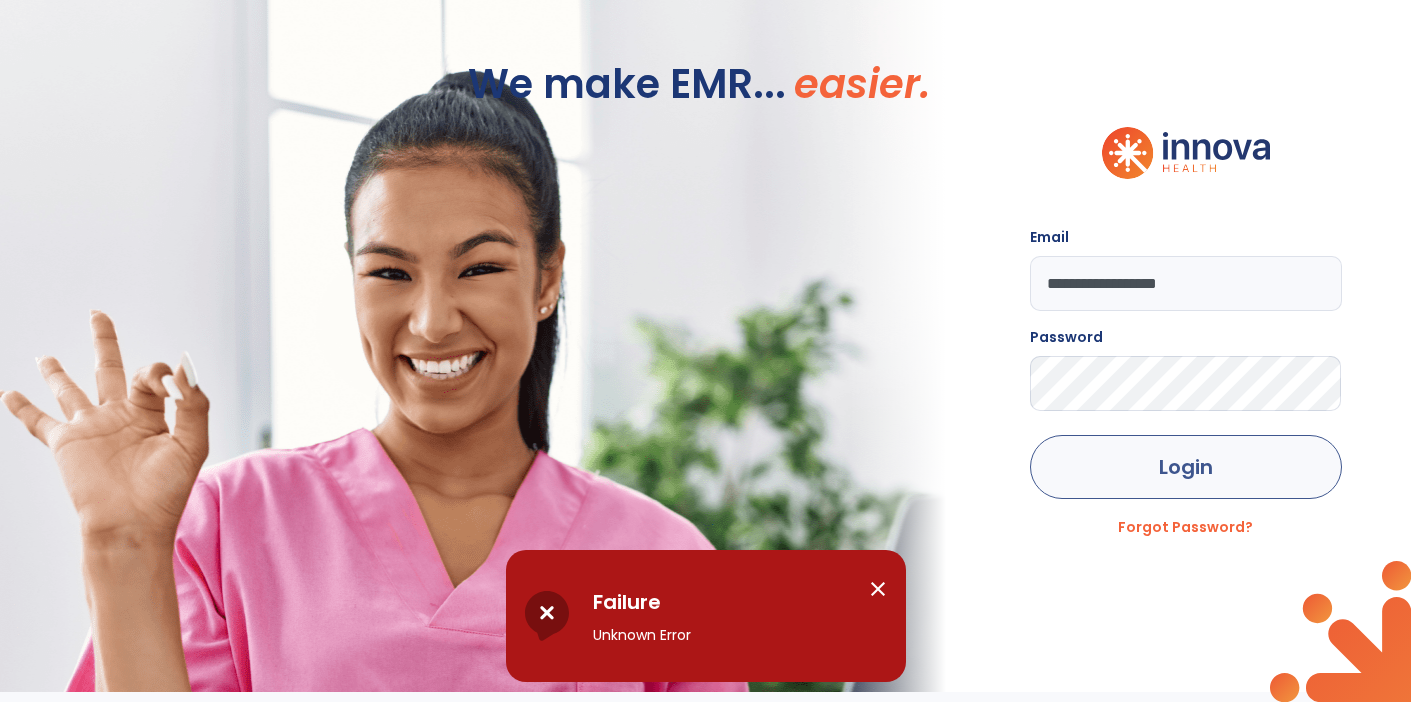 scroll, scrollTop: 0, scrollLeft: 0, axis: both 